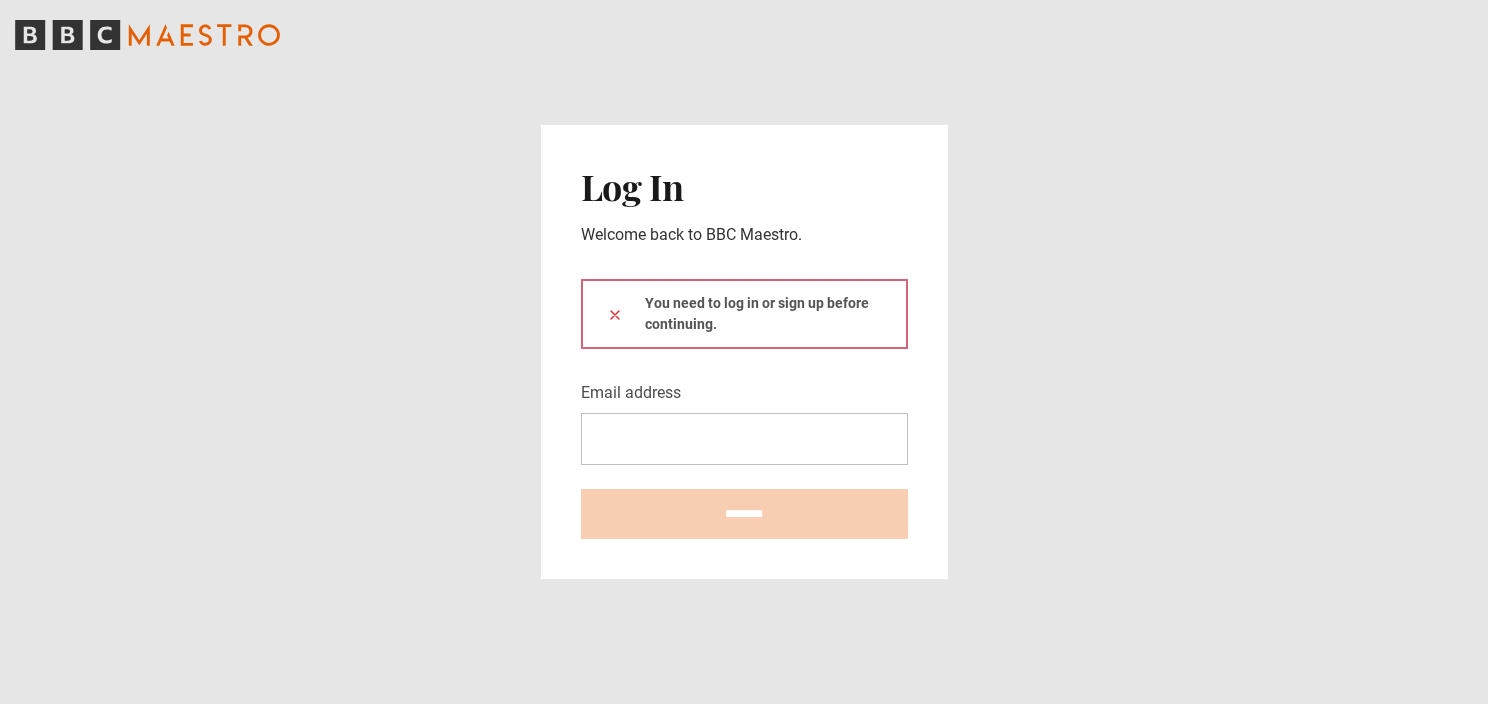 scroll, scrollTop: 0, scrollLeft: 0, axis: both 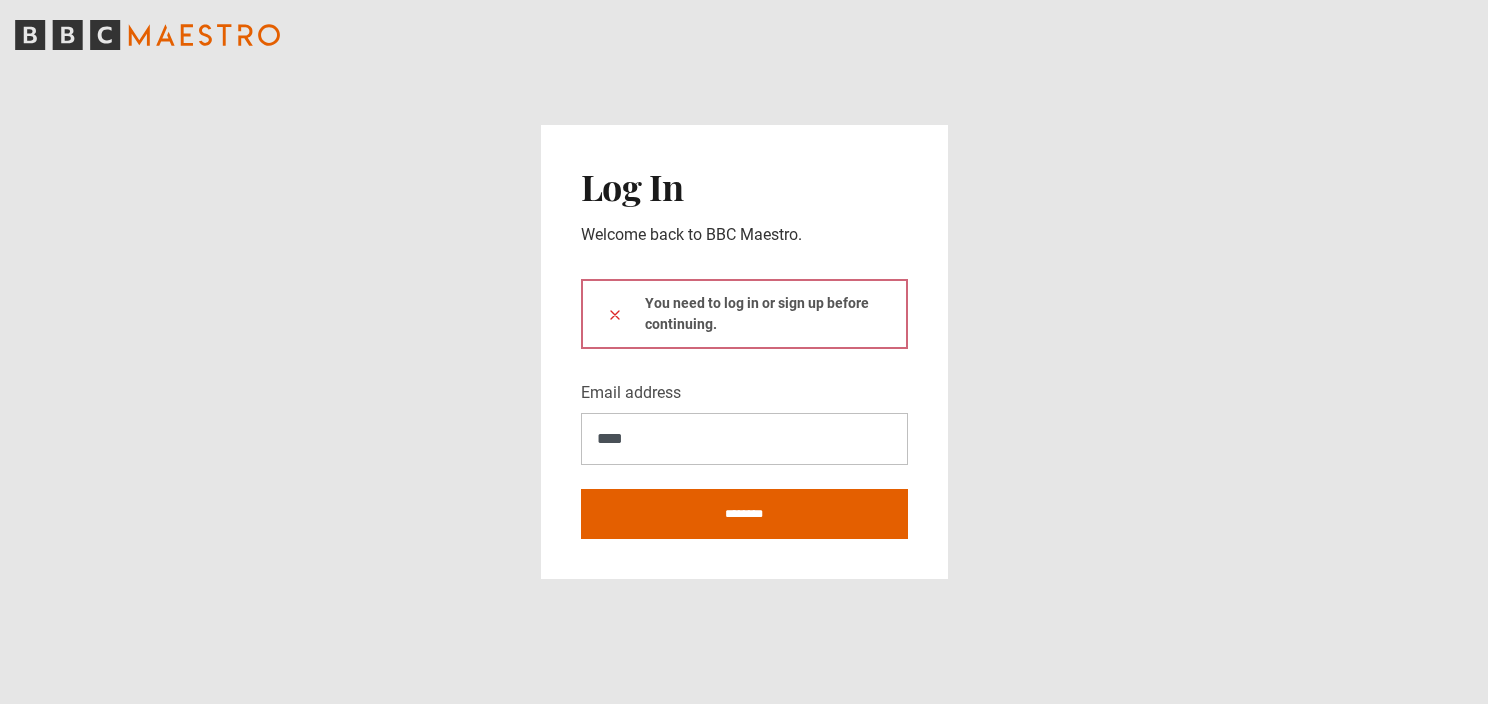 type on "**********" 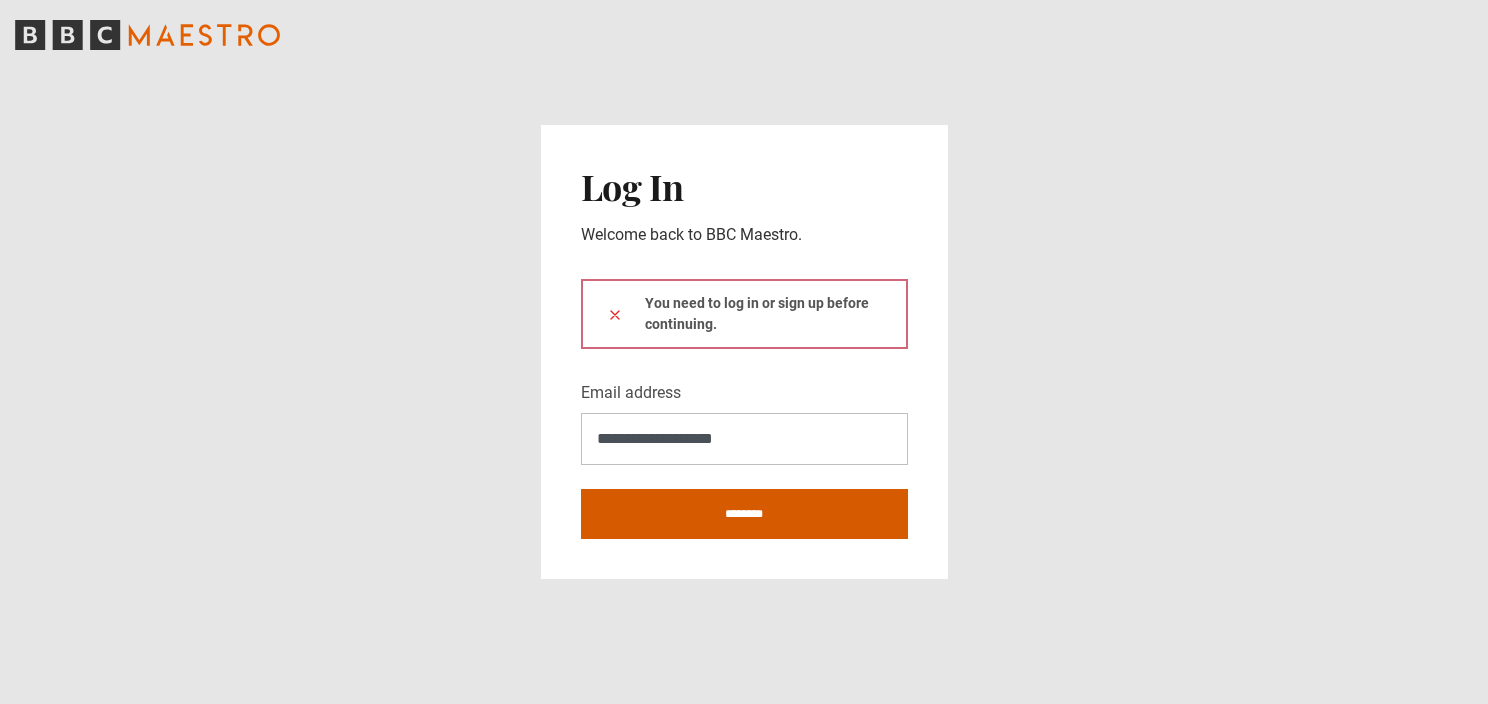 click on "********" at bounding box center [744, 514] 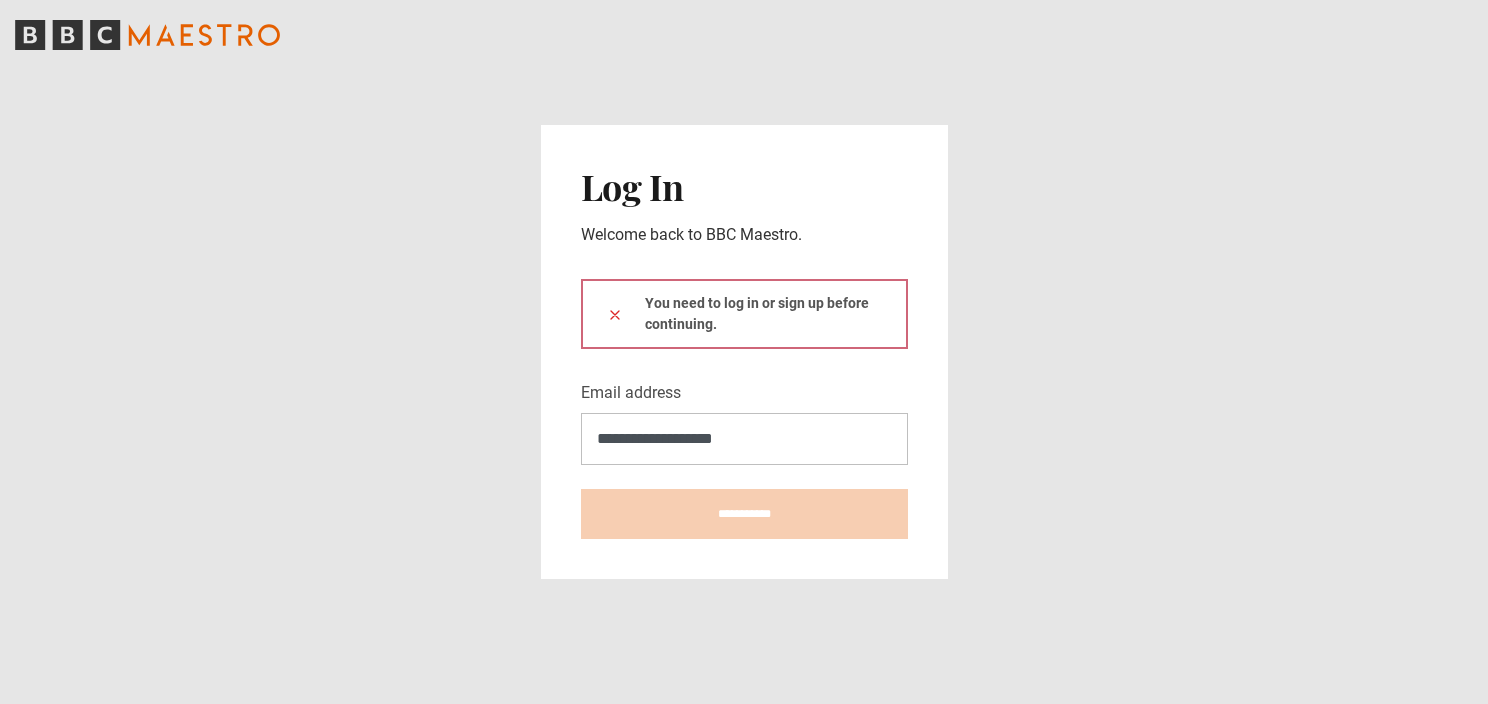 type on "**********" 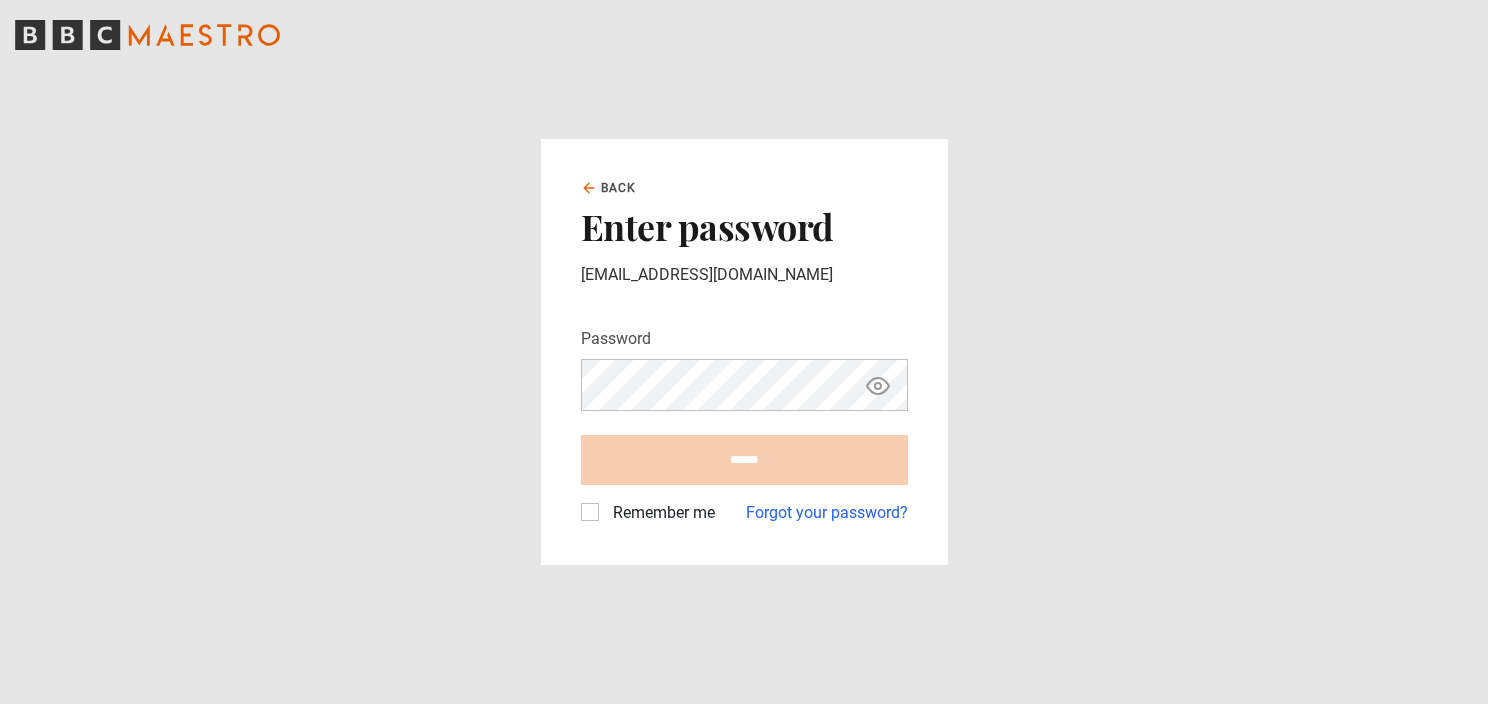 scroll, scrollTop: 0, scrollLeft: 0, axis: both 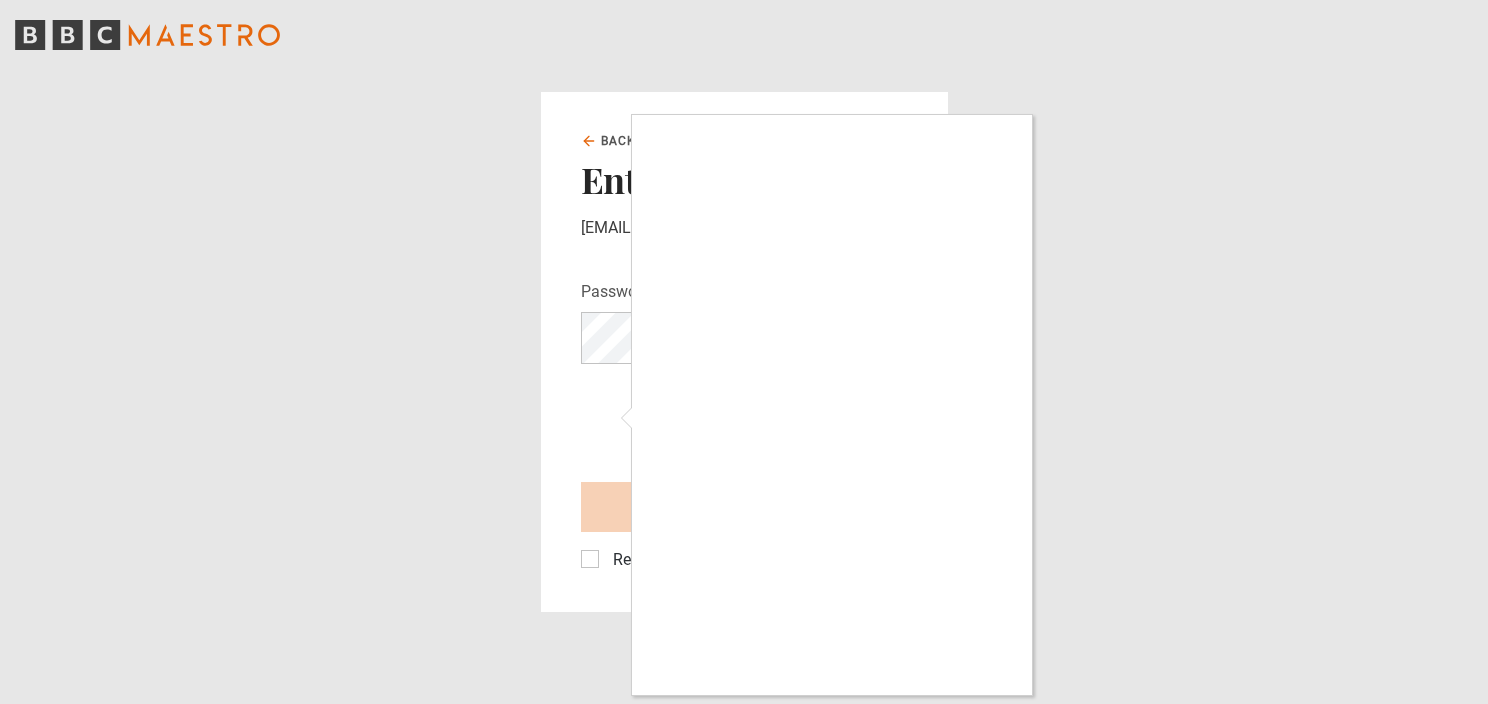 click at bounding box center (744, 352) 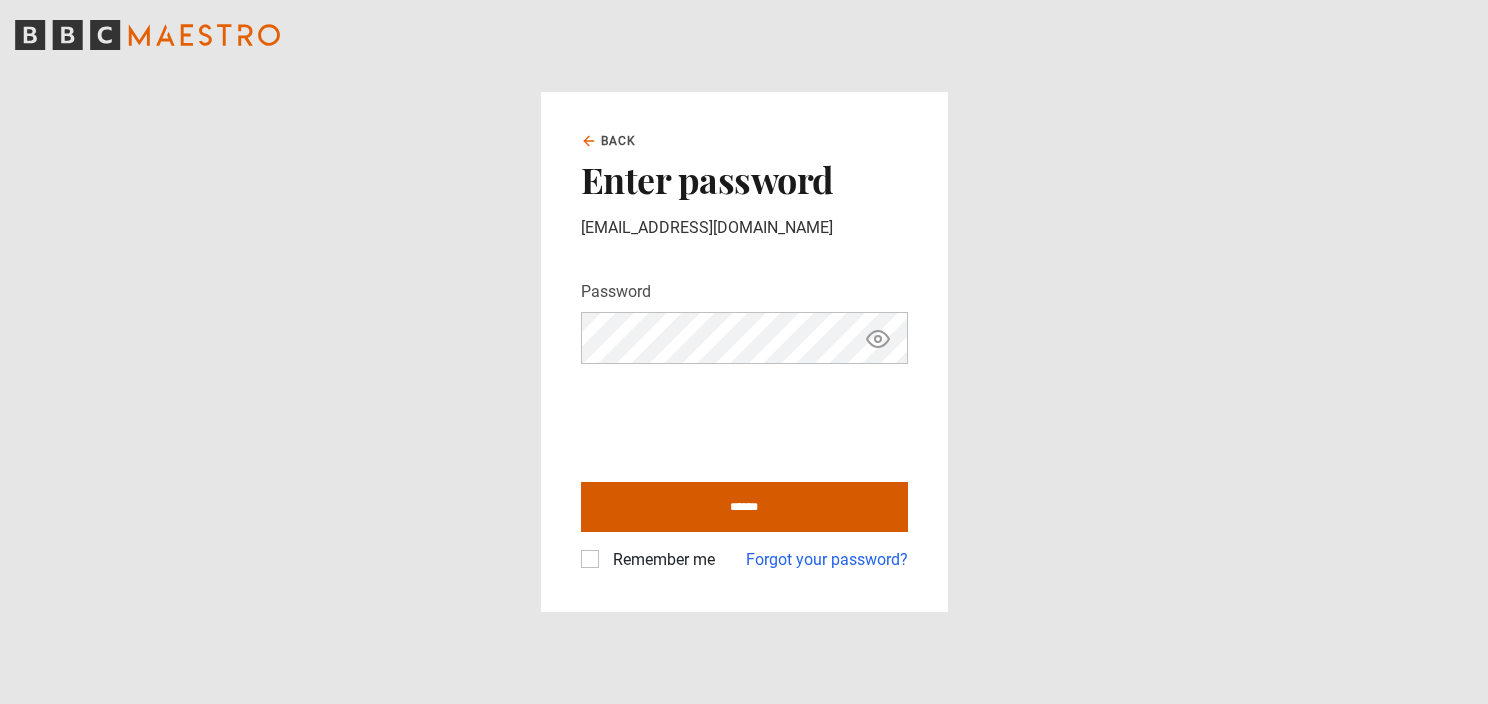 click on "******" at bounding box center (744, 507) 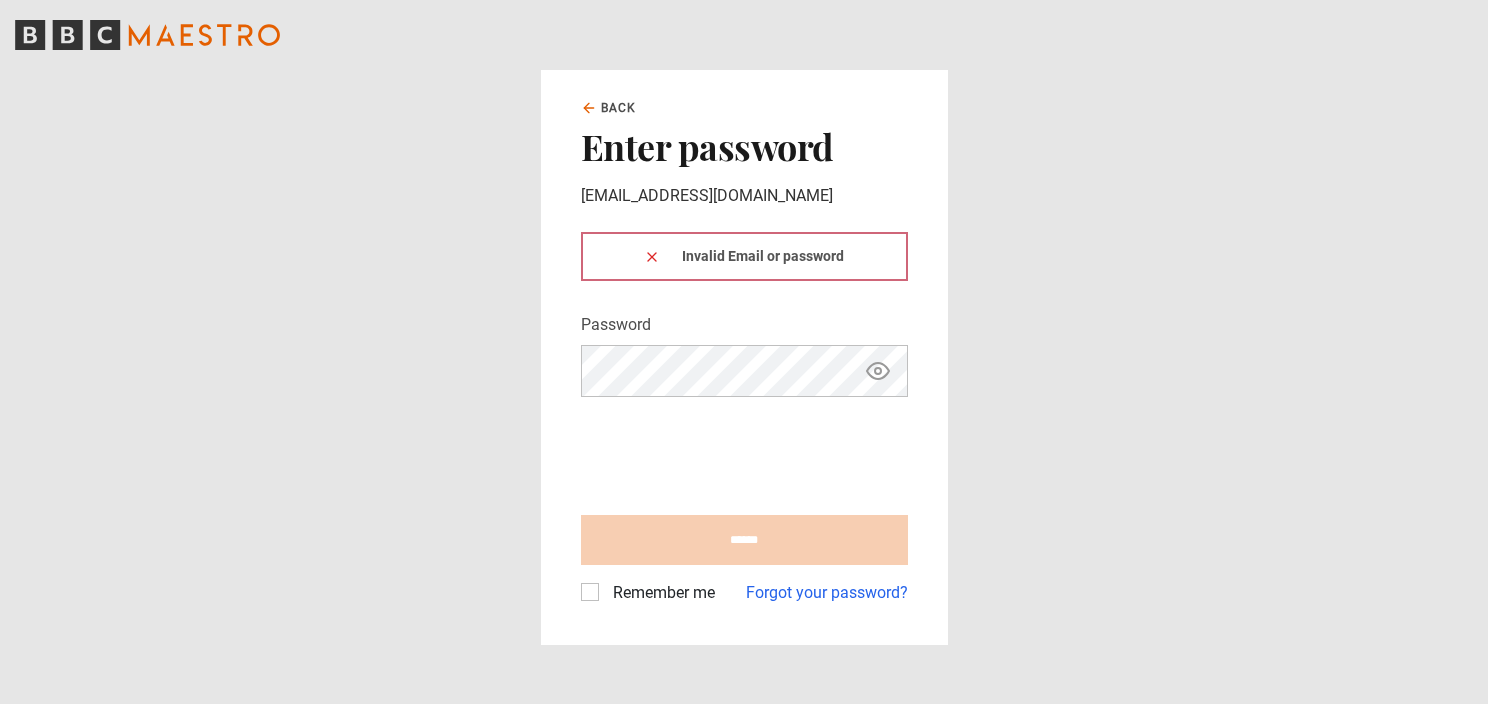 scroll, scrollTop: 0, scrollLeft: 0, axis: both 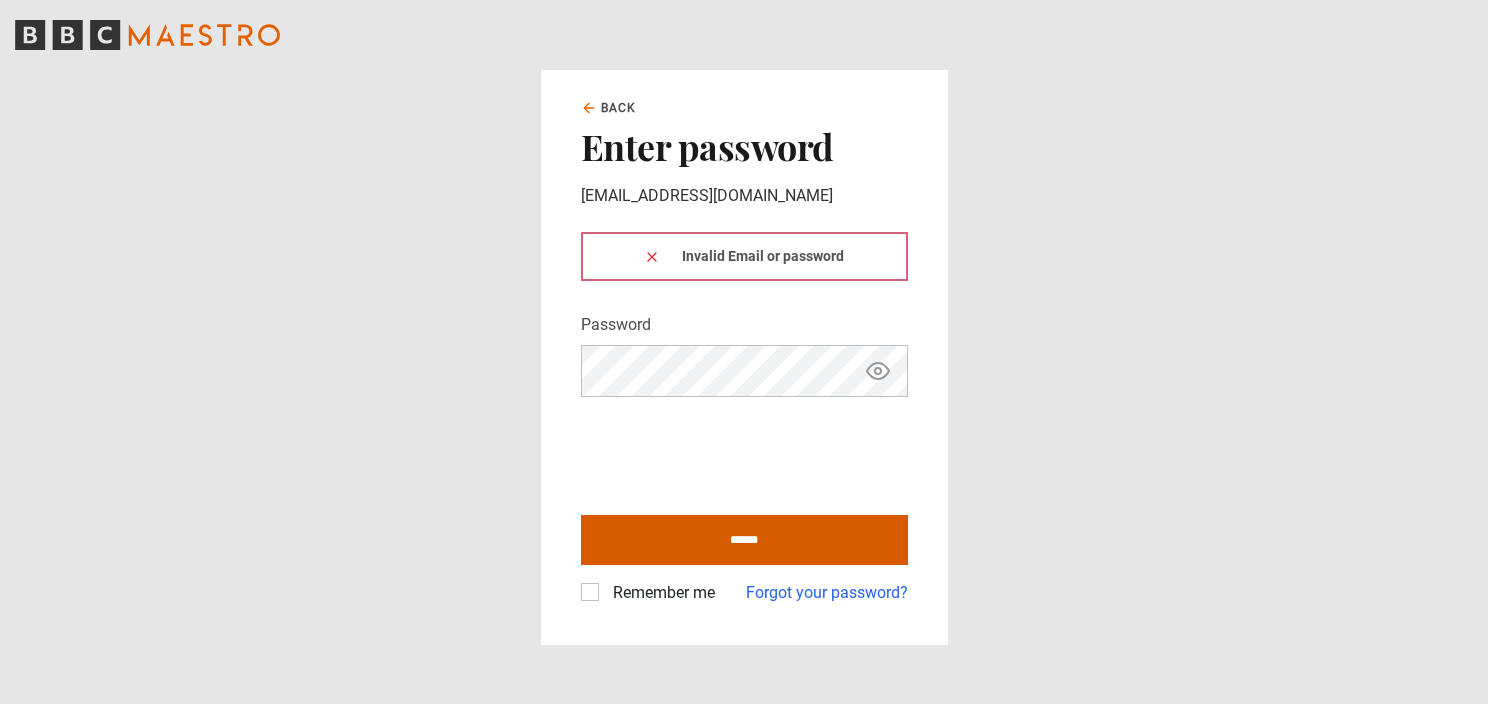 click on "******" at bounding box center (744, 540) 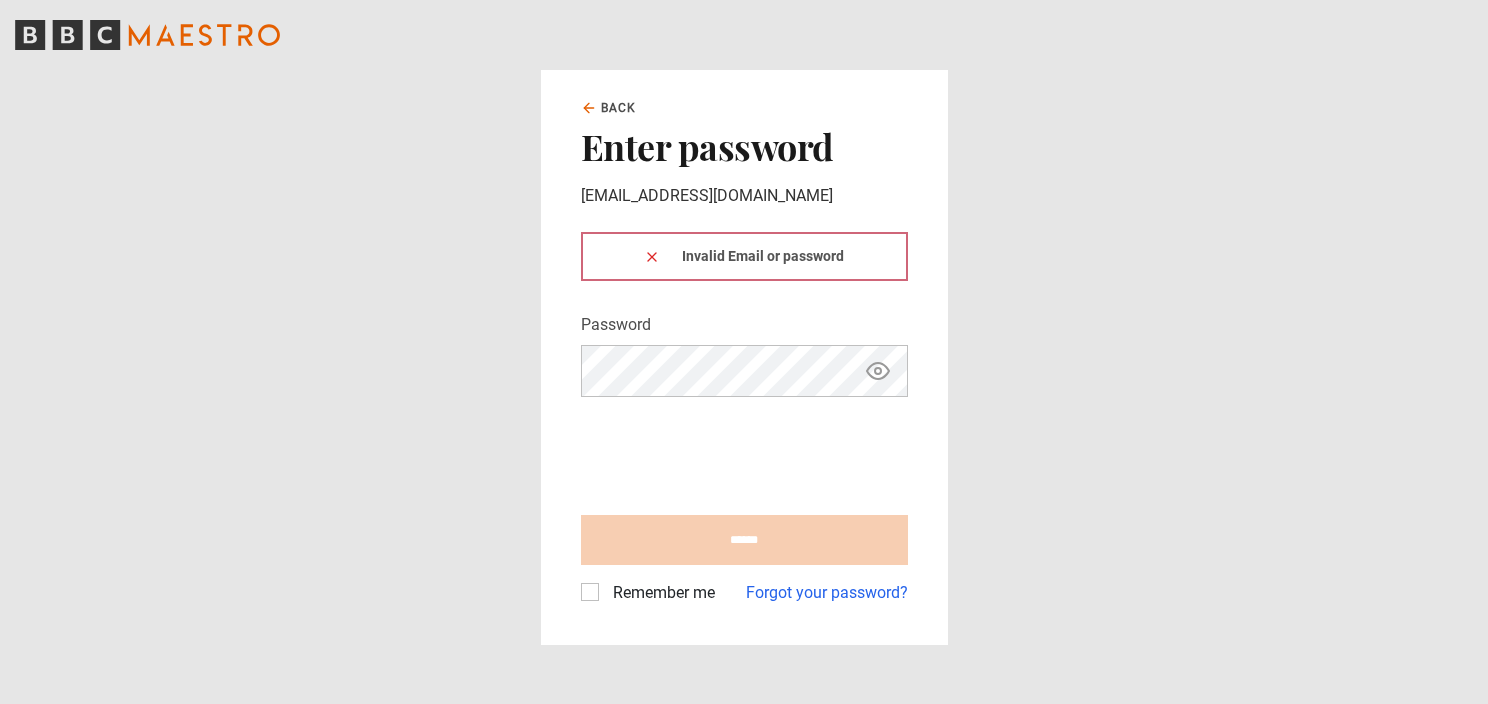 scroll, scrollTop: 0, scrollLeft: 0, axis: both 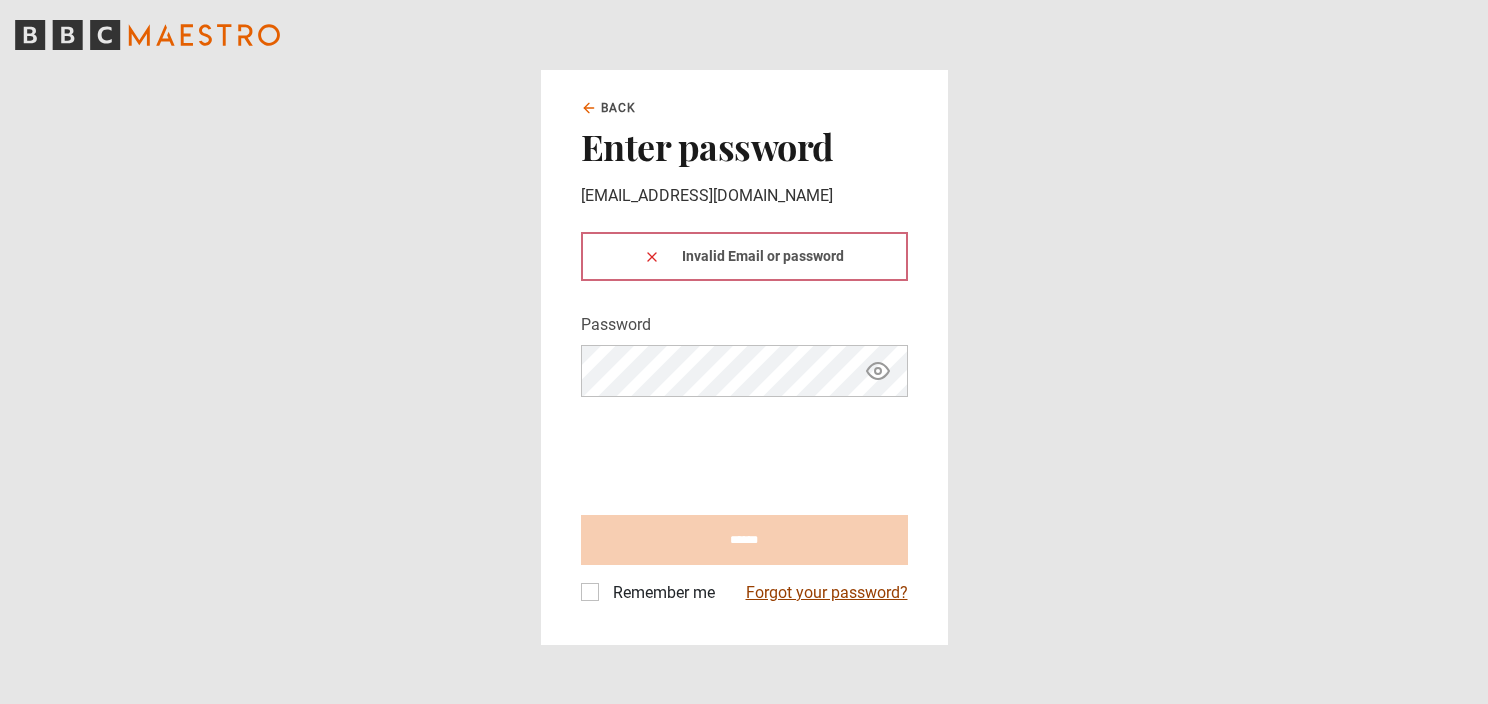click on "Forgot your password?" at bounding box center [827, 593] 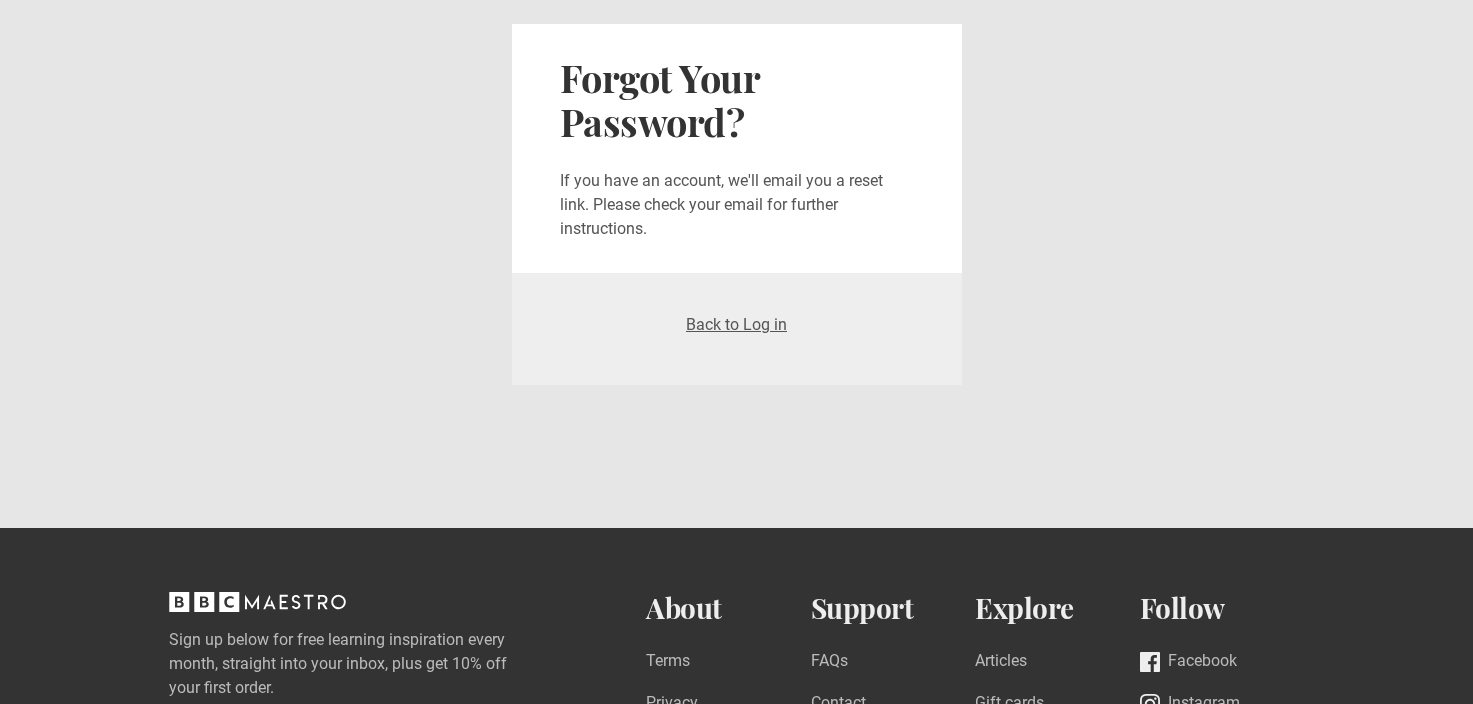 scroll, scrollTop: 0, scrollLeft: 0, axis: both 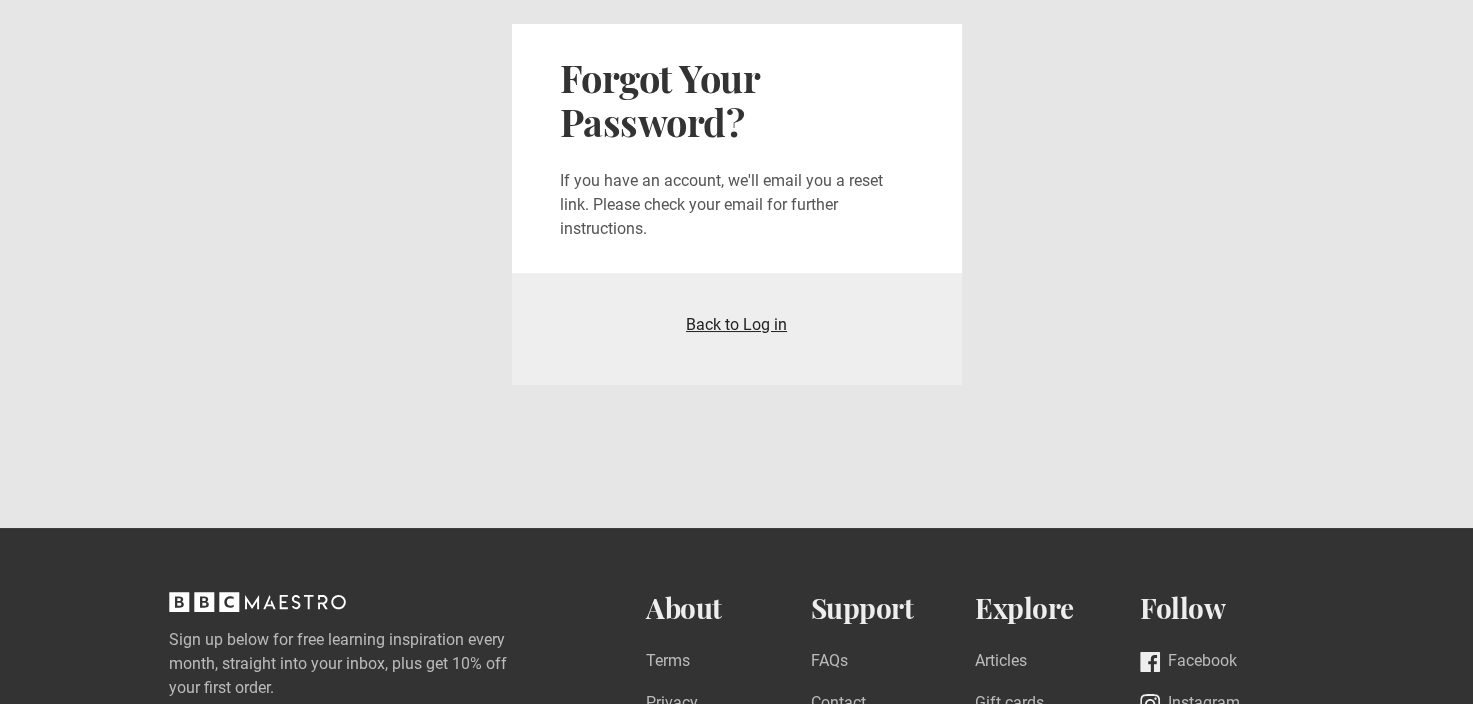 click on "Back to Log in" at bounding box center (736, 324) 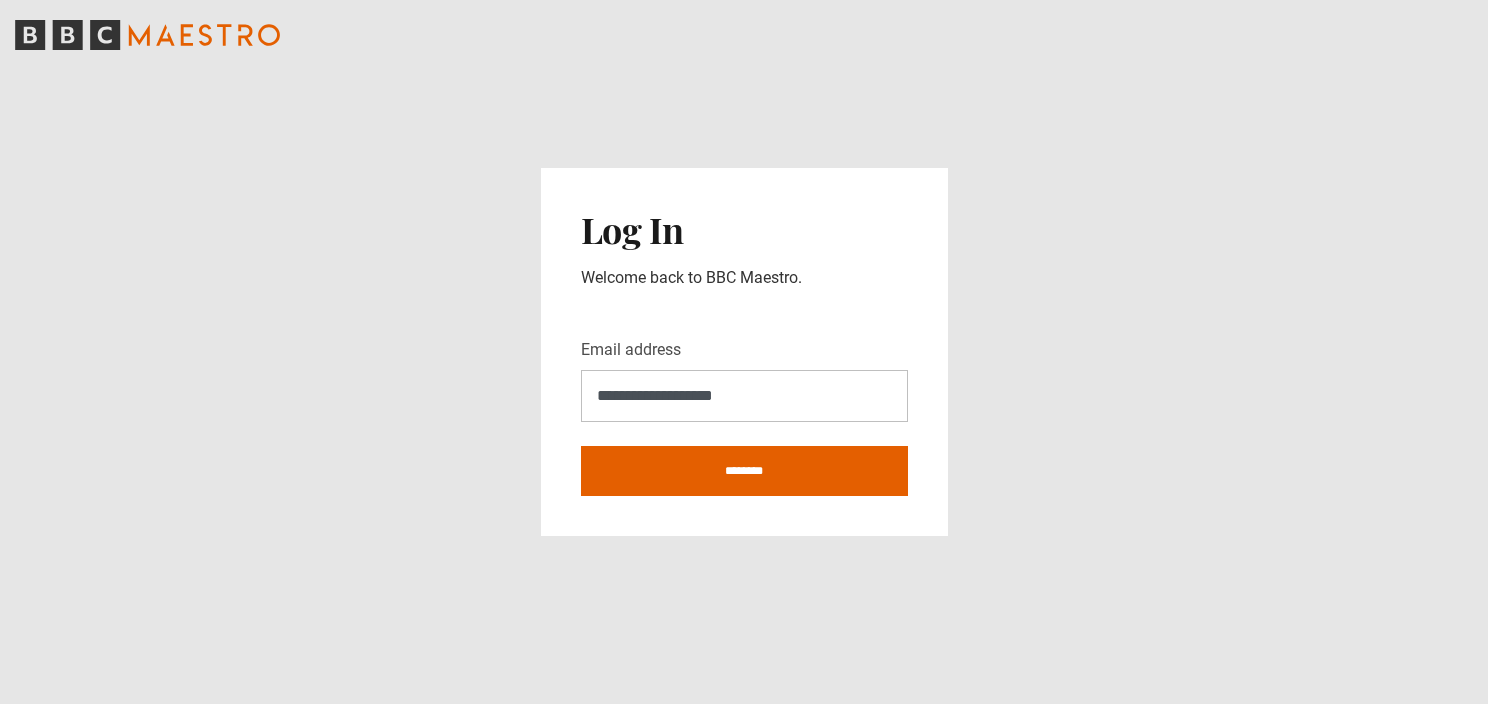 scroll, scrollTop: 0, scrollLeft: 0, axis: both 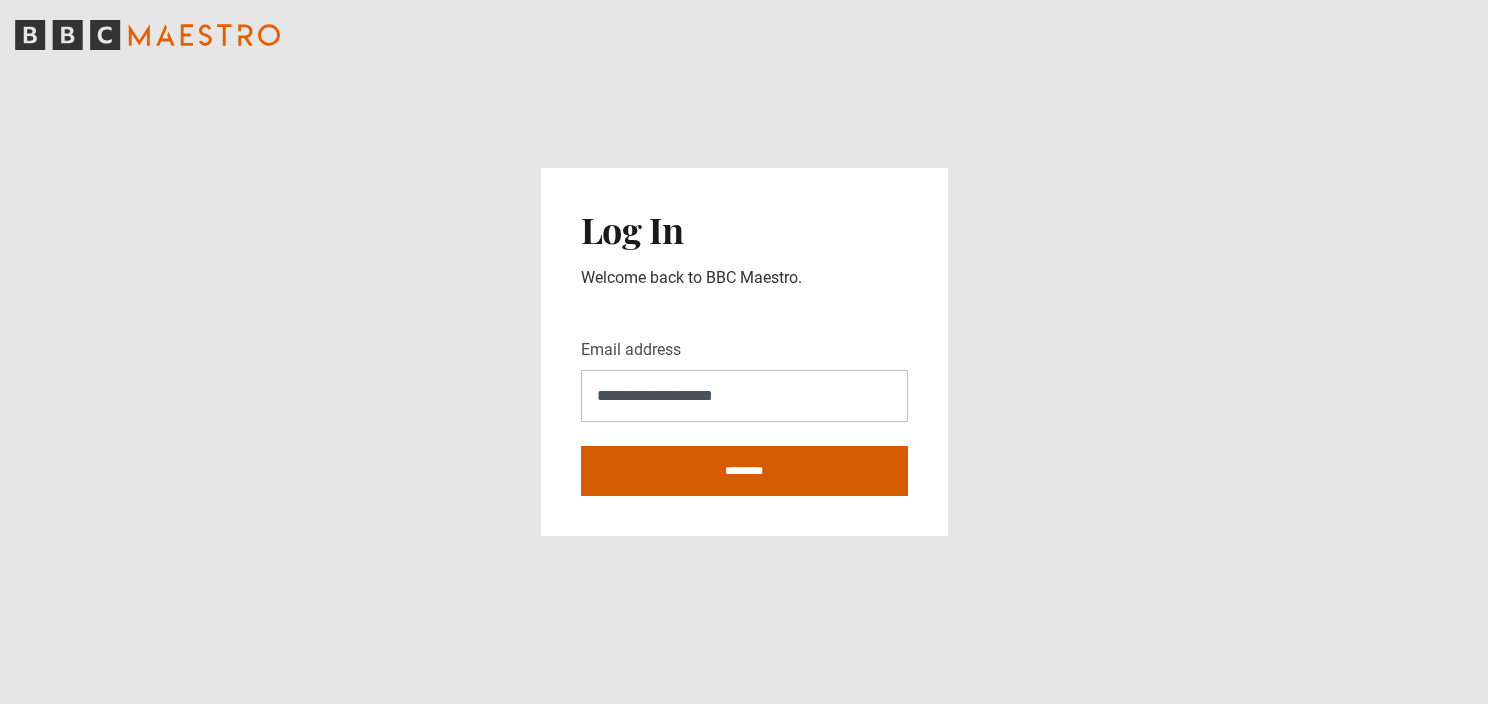 click on "********" at bounding box center [744, 471] 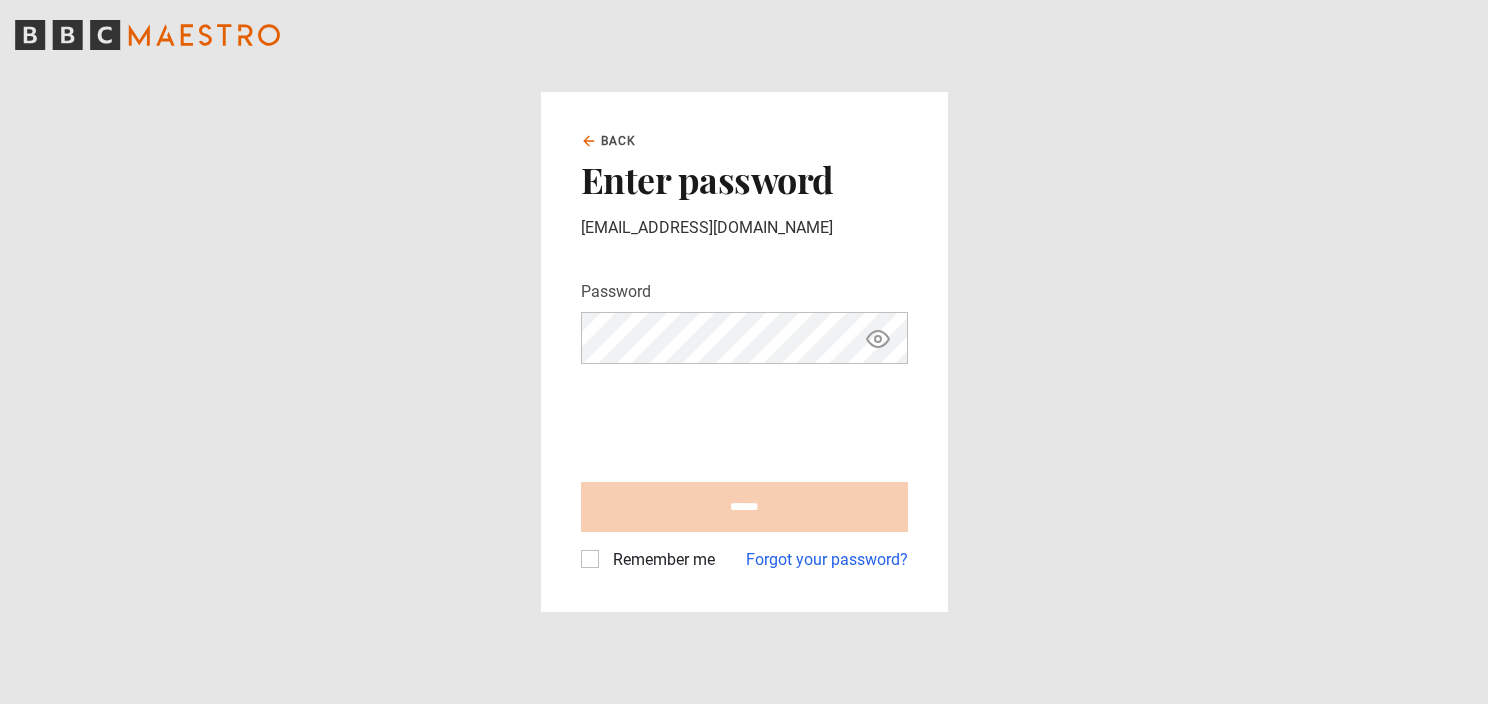 scroll, scrollTop: 0, scrollLeft: 0, axis: both 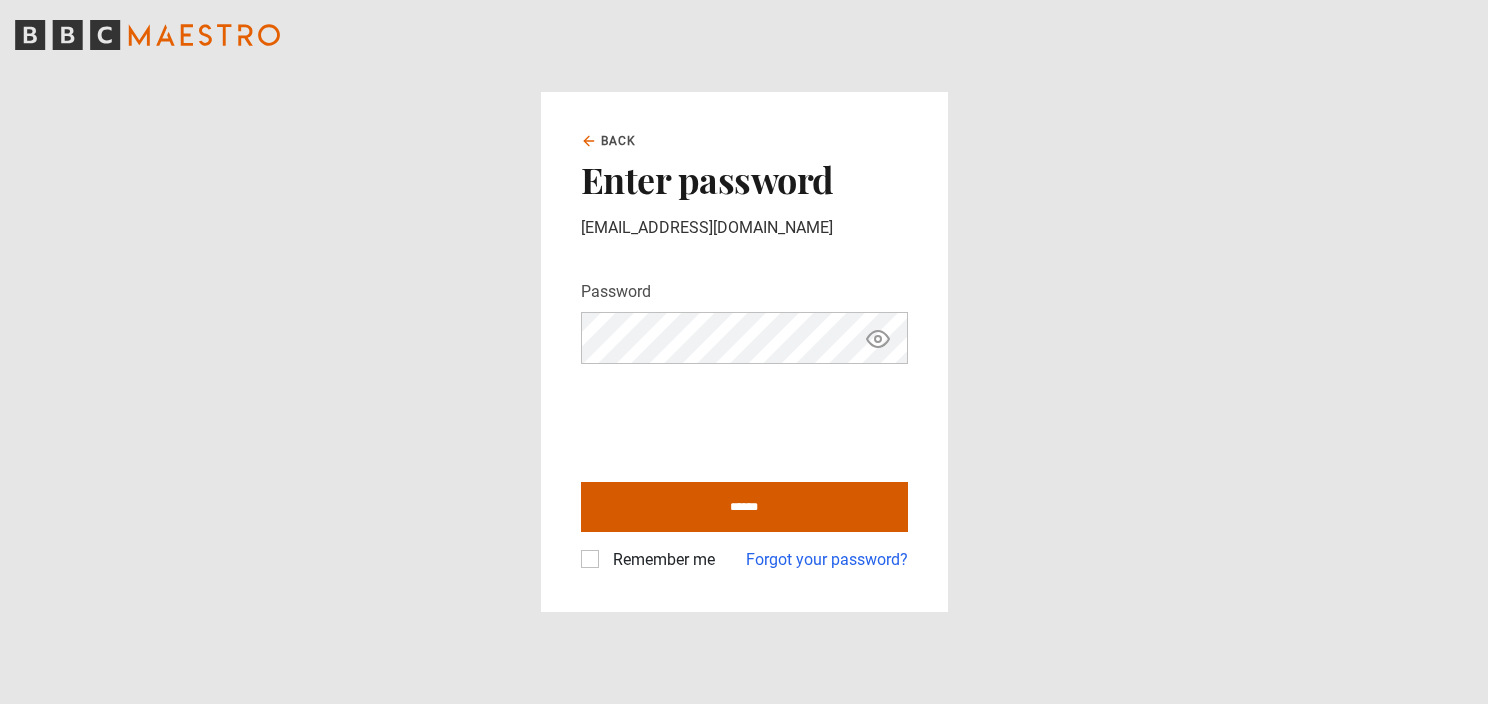 click on "******" at bounding box center [744, 507] 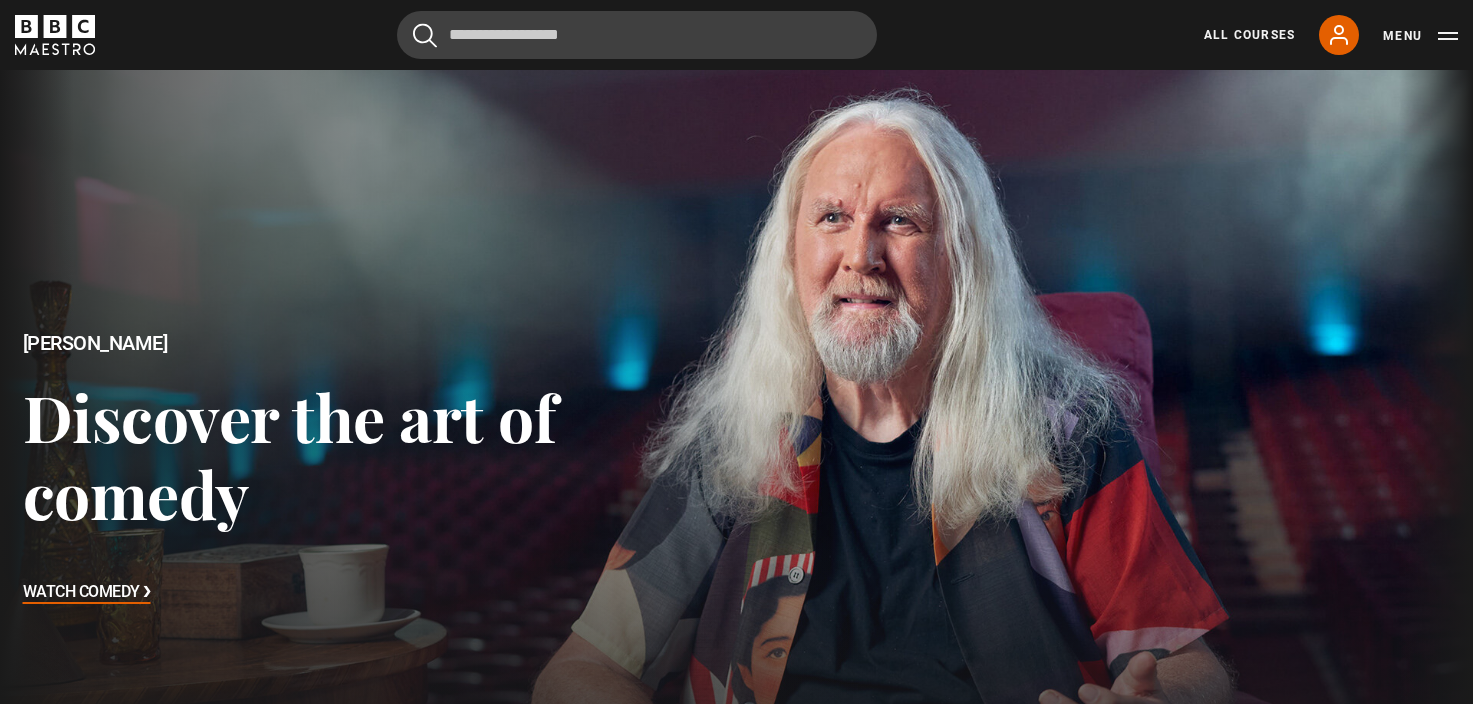 scroll, scrollTop: 0, scrollLeft: 0, axis: both 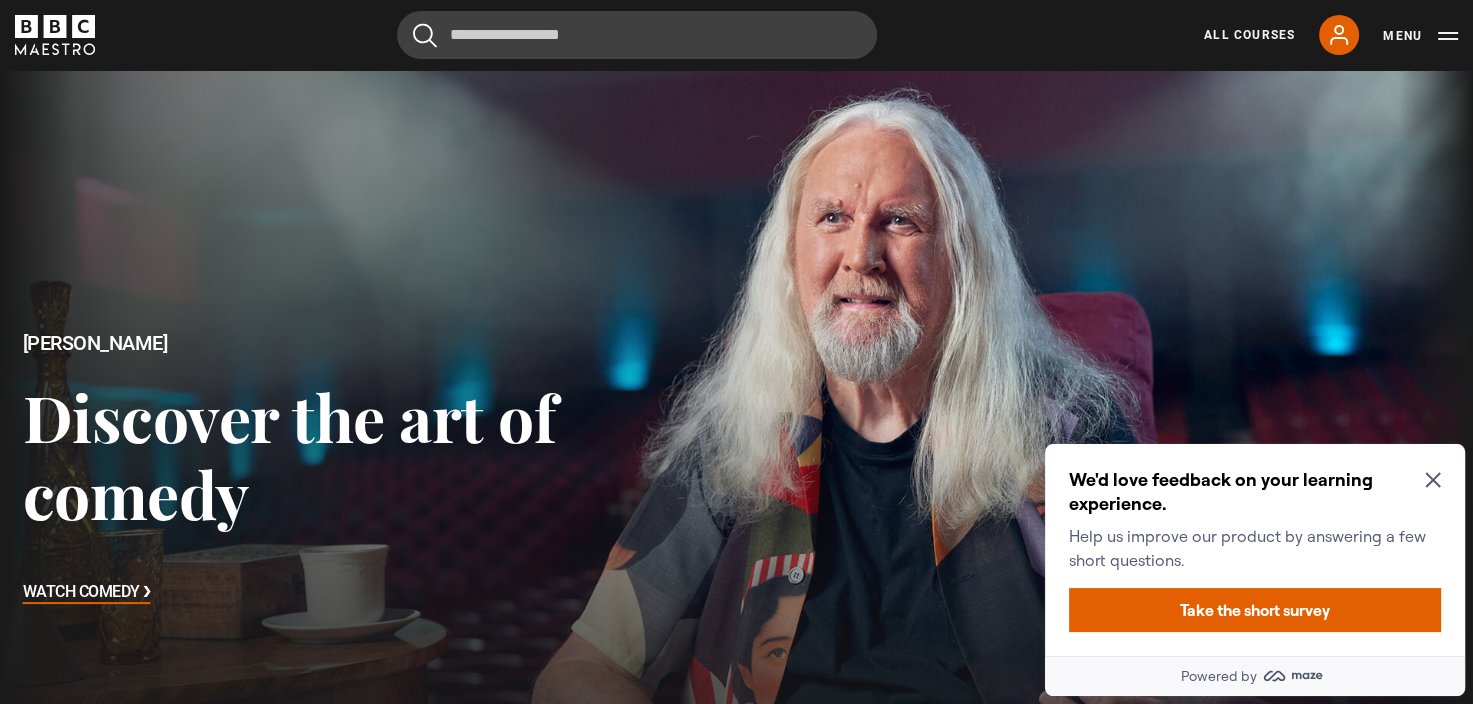 click 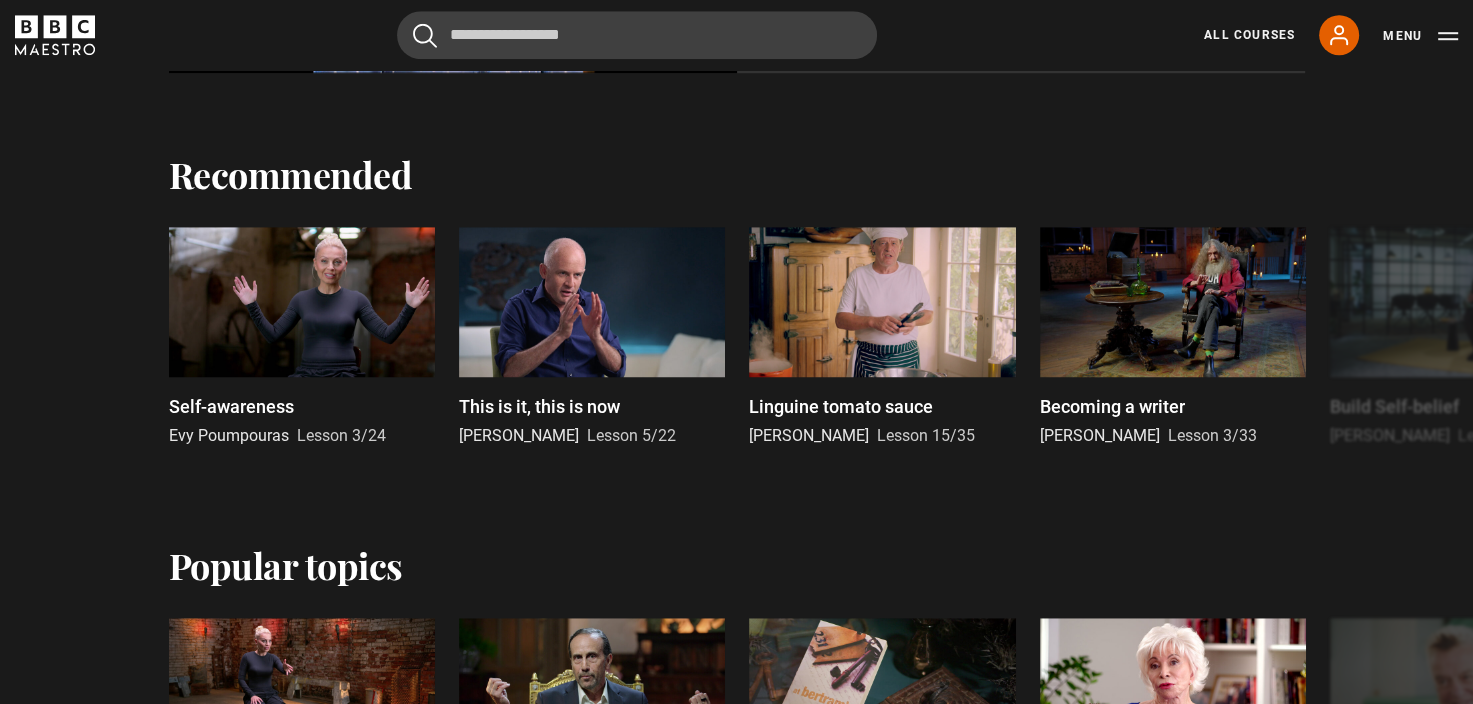 scroll, scrollTop: 1500, scrollLeft: 0, axis: vertical 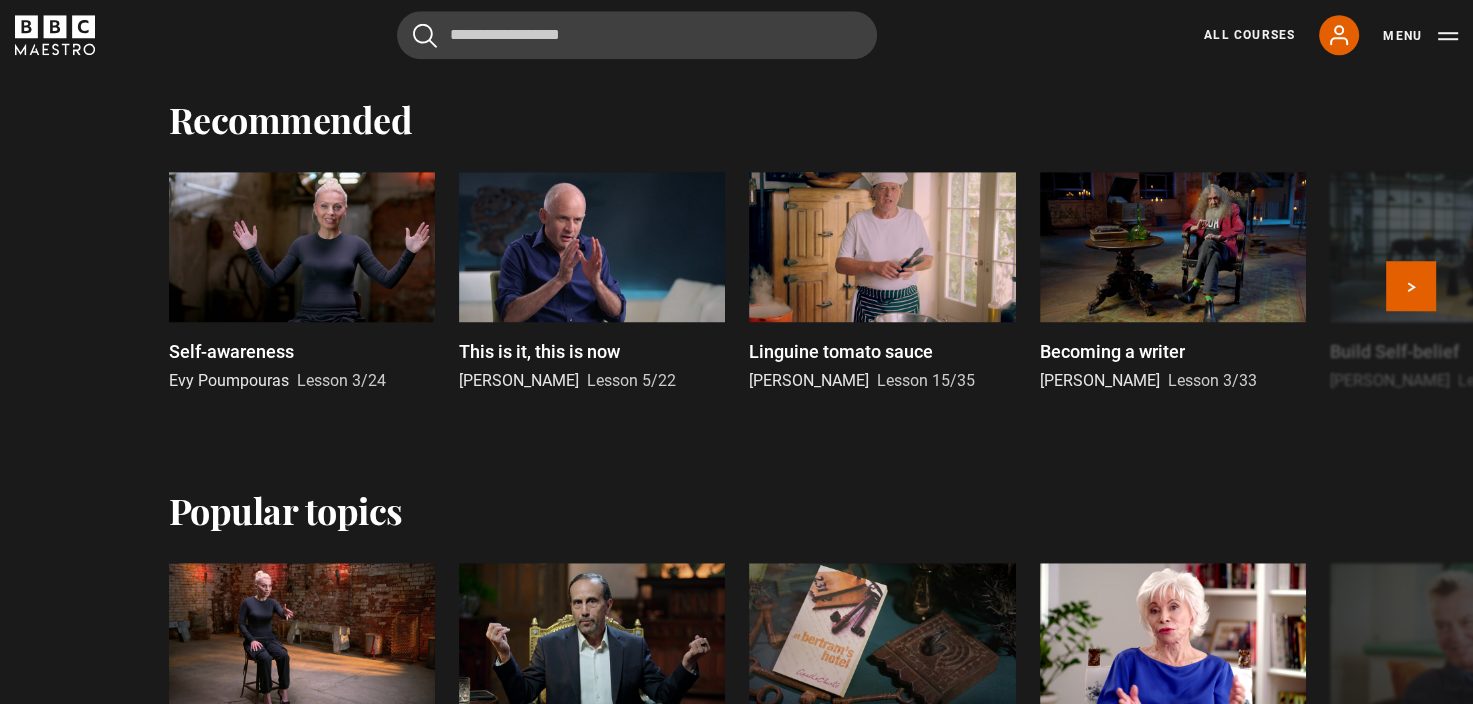 click at bounding box center (1173, 247) 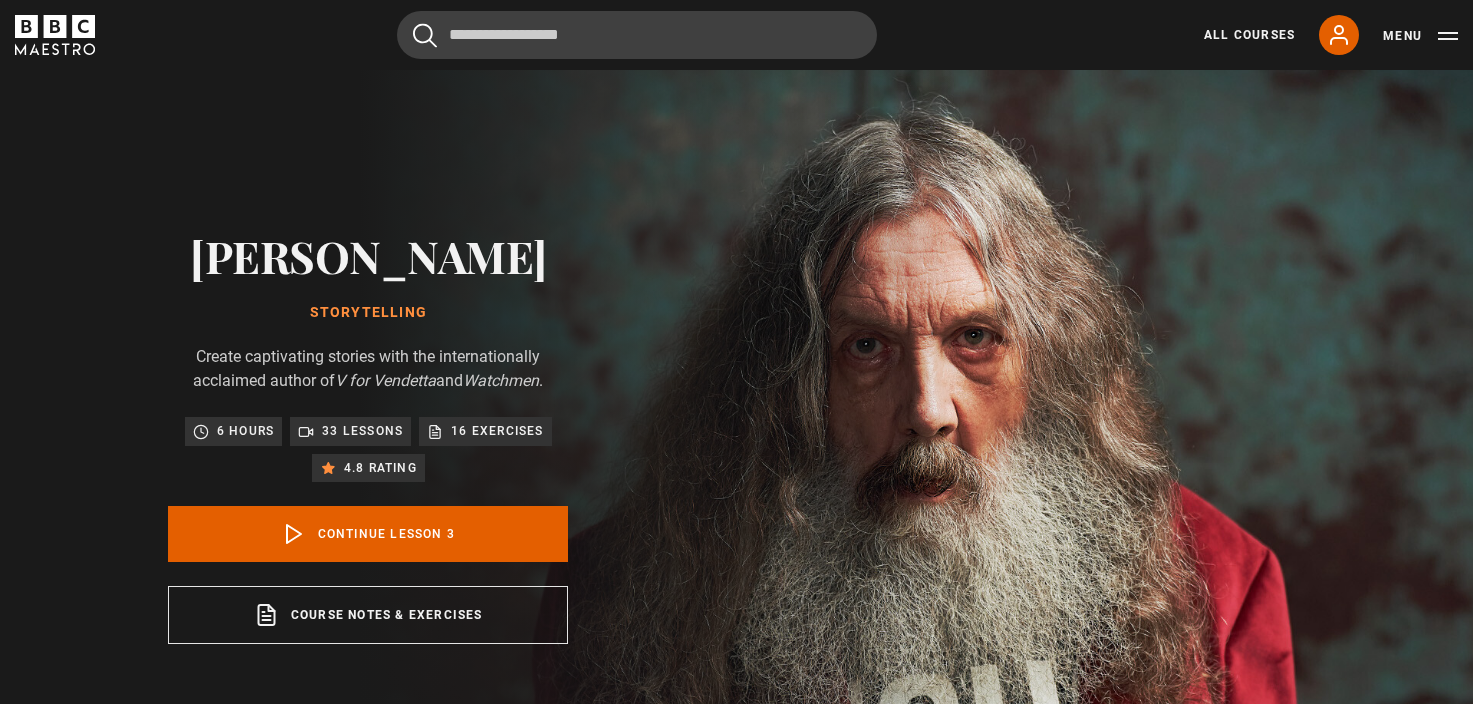 scroll, scrollTop: 804, scrollLeft: 0, axis: vertical 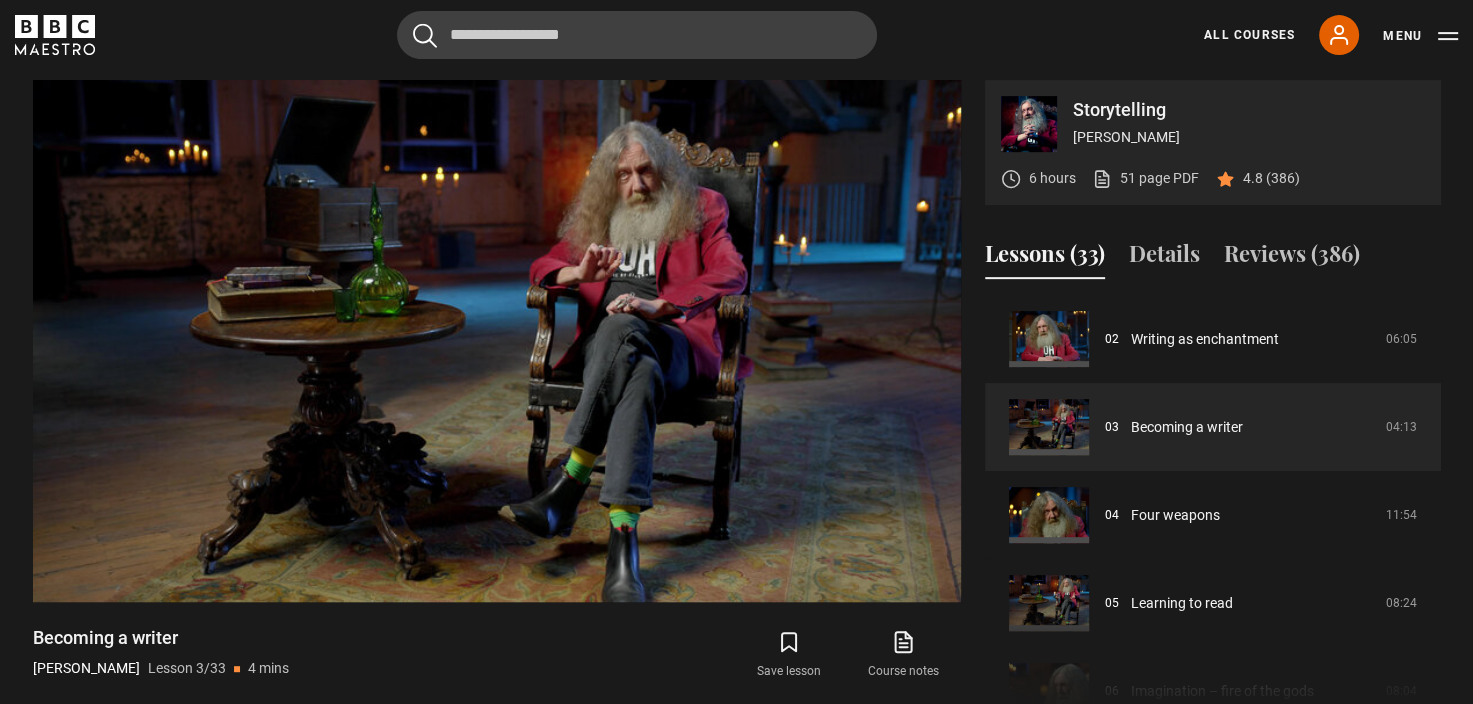 click on "Cancel
Courses
Previous courses
Next courses
Agatha Christie Writing 12  Related Lessons New Ago Perrone Mastering Mixology 22  Related Lessons New Isabel Allende Magical Storytelling 22  Related Lessons New Evy Poumpouras The Art of Influence 24  Related Lessons New Trinny Woodall Thriving in Business 24  Related Lessons Beata Heuman Interior Design 20  Related Lessons New Eric Vetro Sing Like the Stars 31  Related Lessons Stephanie Romiszewski  Sleep Better 21  Related Lessons Jo Malone CBE Think Like an Entrepreneur 19  Related Lessons New 21 7   12" at bounding box center (736, 35) 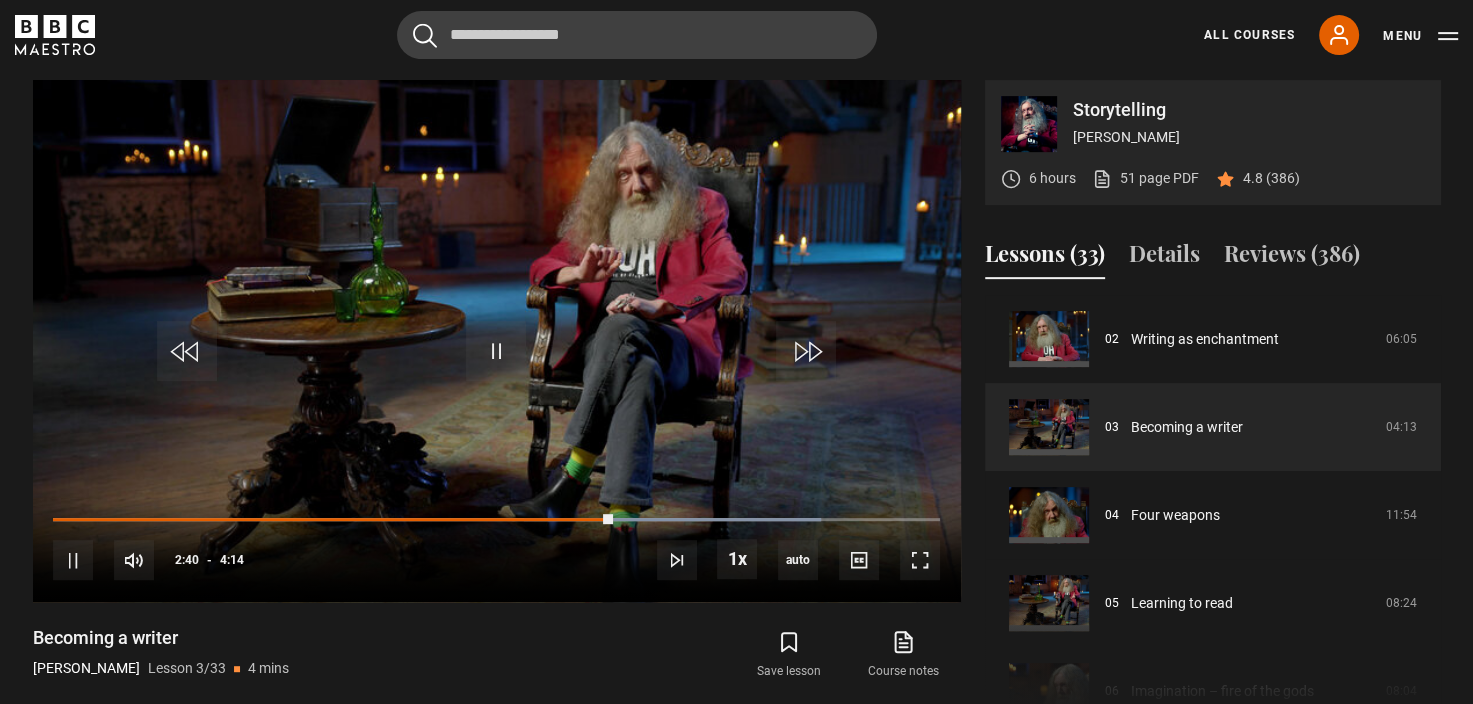 scroll, scrollTop: 553, scrollLeft: 0, axis: vertical 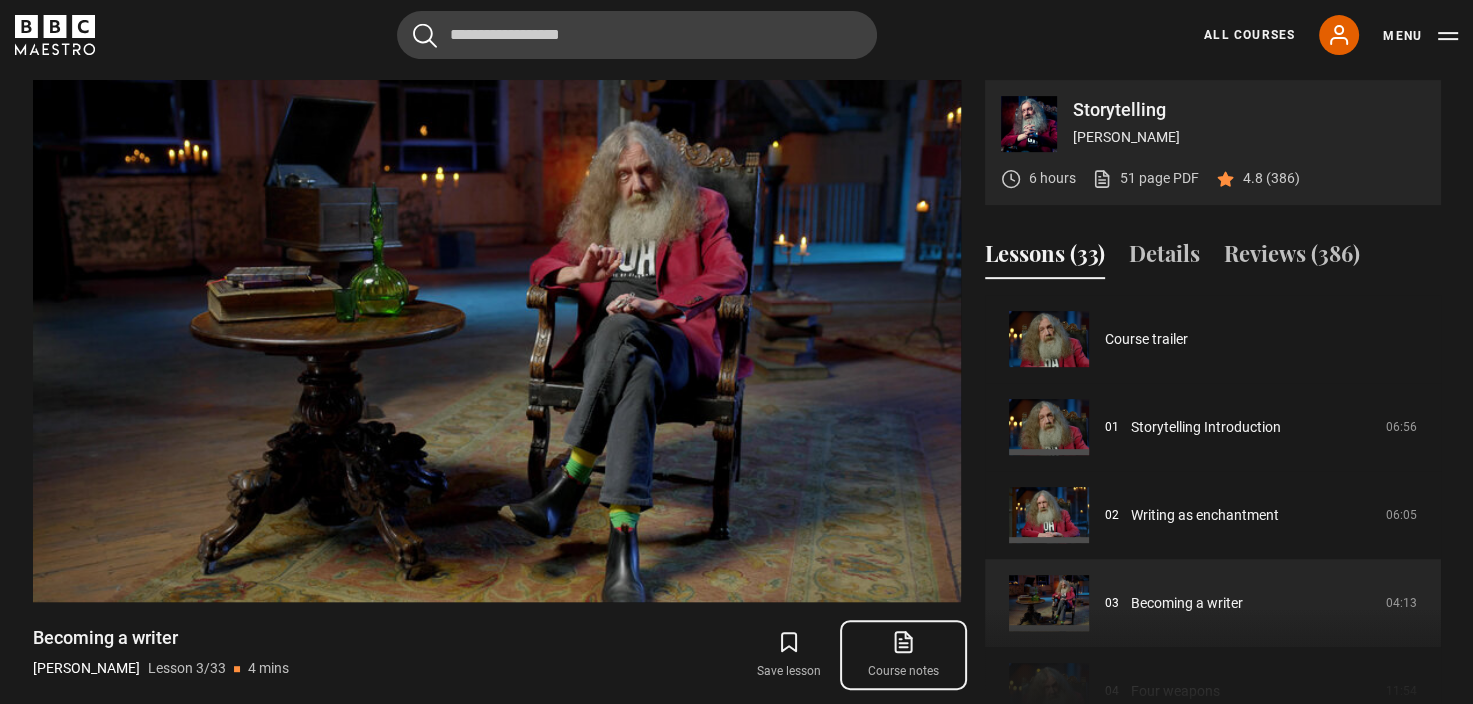 click 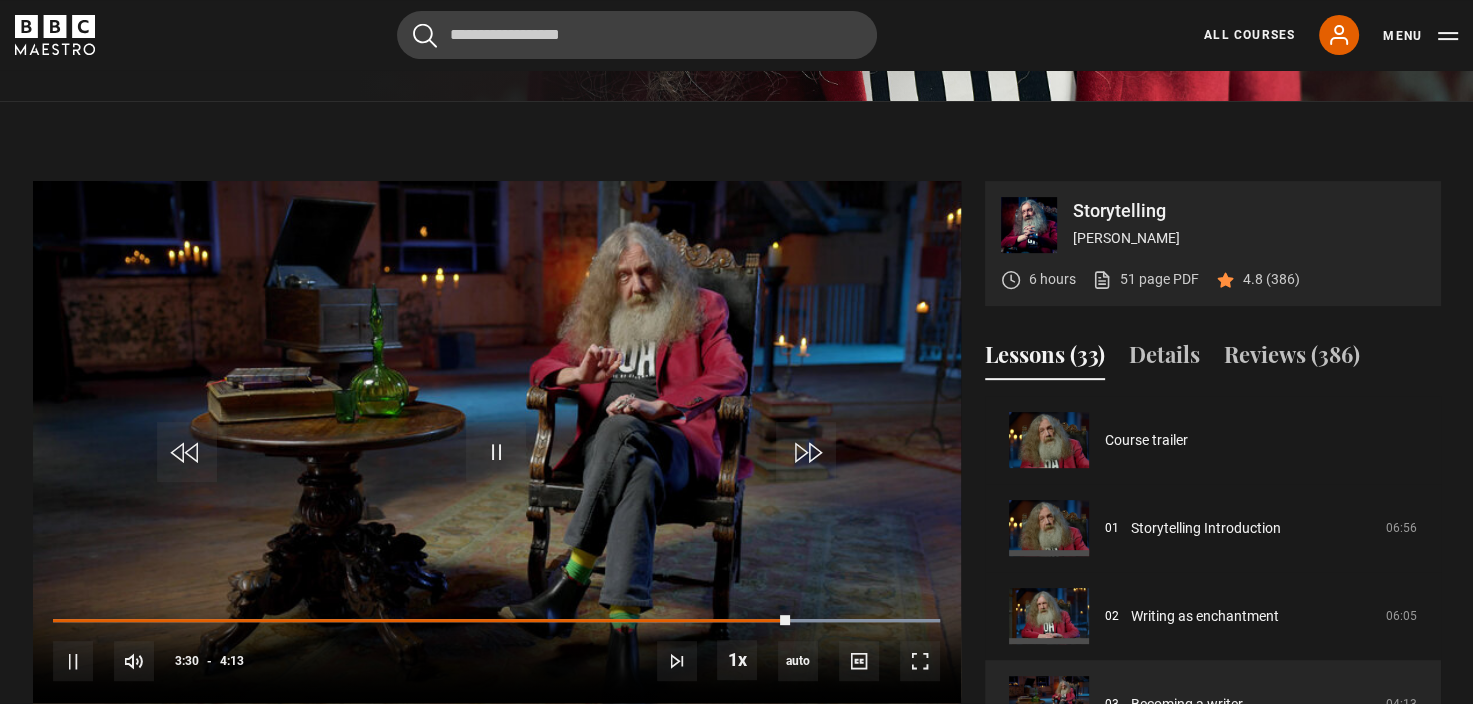 scroll, scrollTop: 804, scrollLeft: 0, axis: vertical 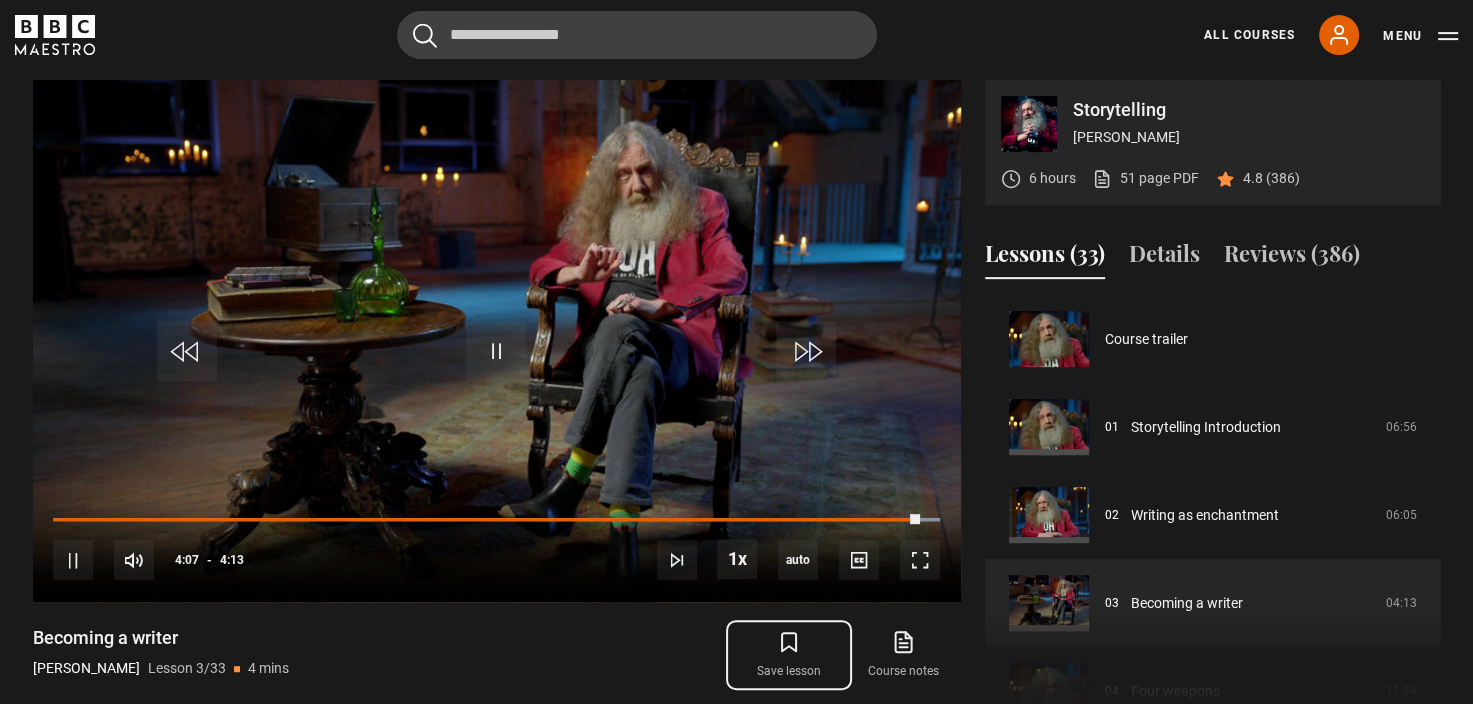 click 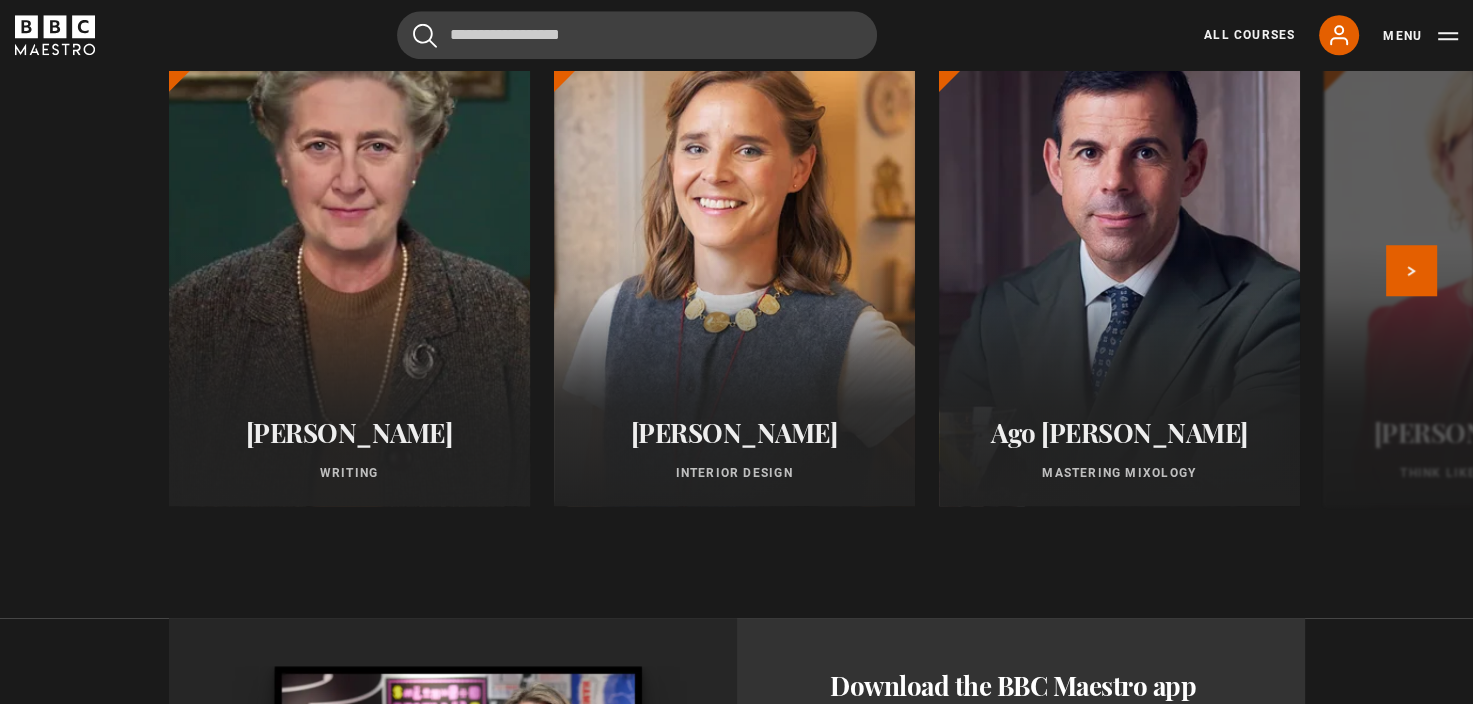 scroll, scrollTop: 1704, scrollLeft: 0, axis: vertical 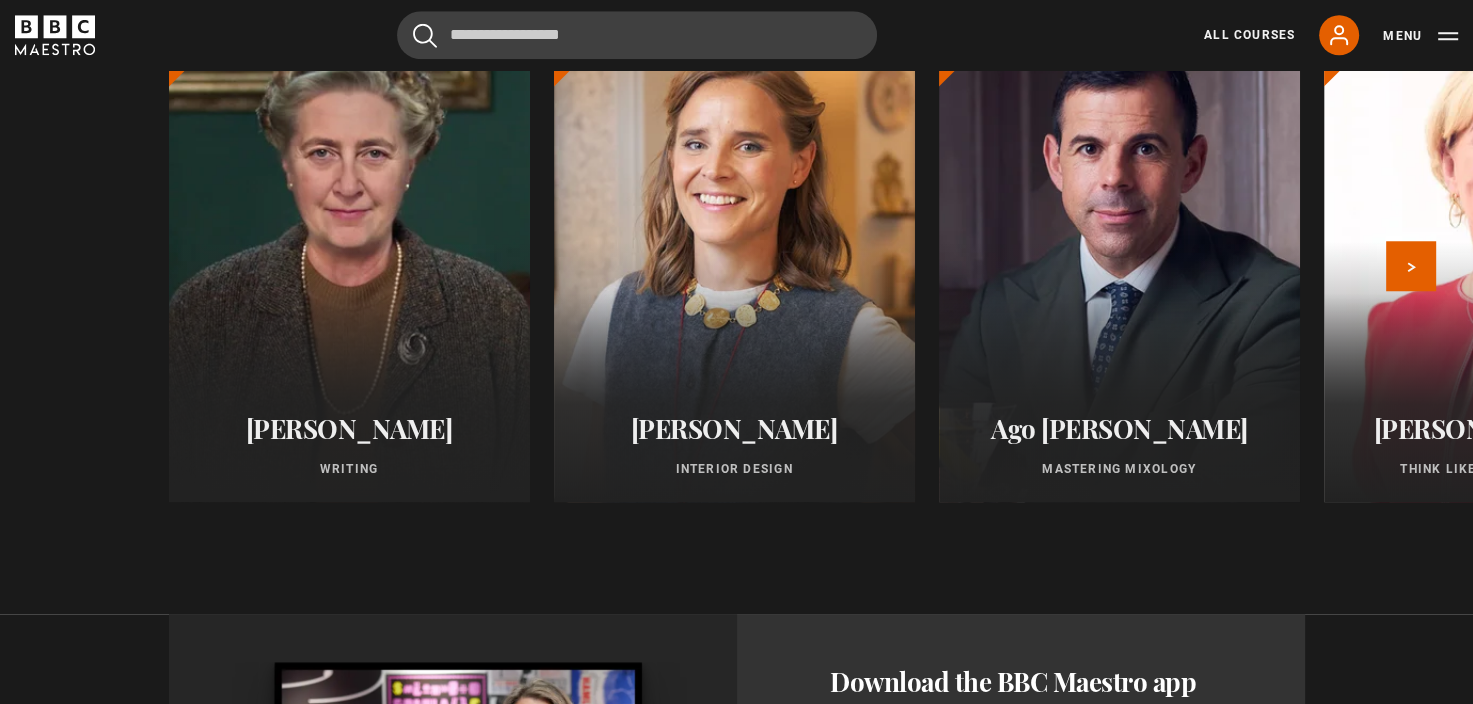 click on "Agatha Christie
Writing" at bounding box center [349, 445] 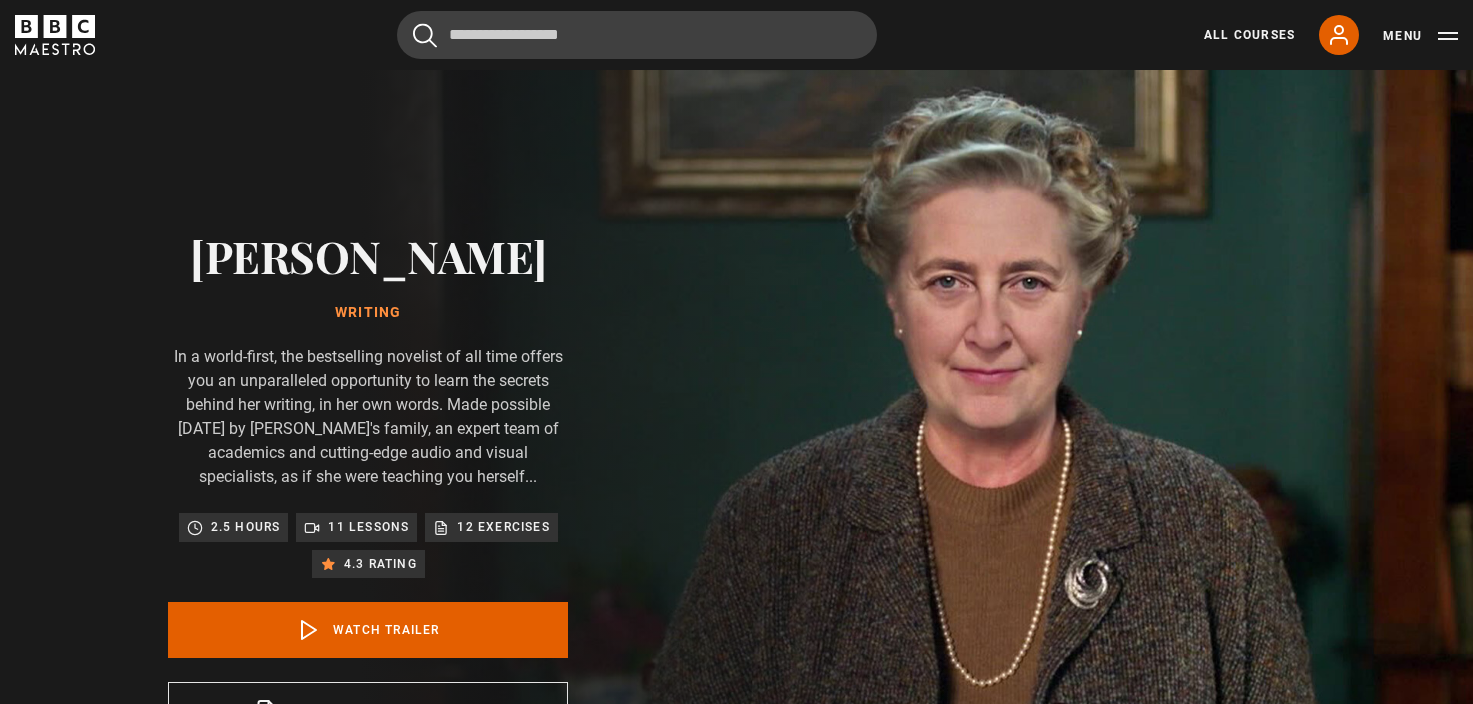 scroll, scrollTop: 0, scrollLeft: 0, axis: both 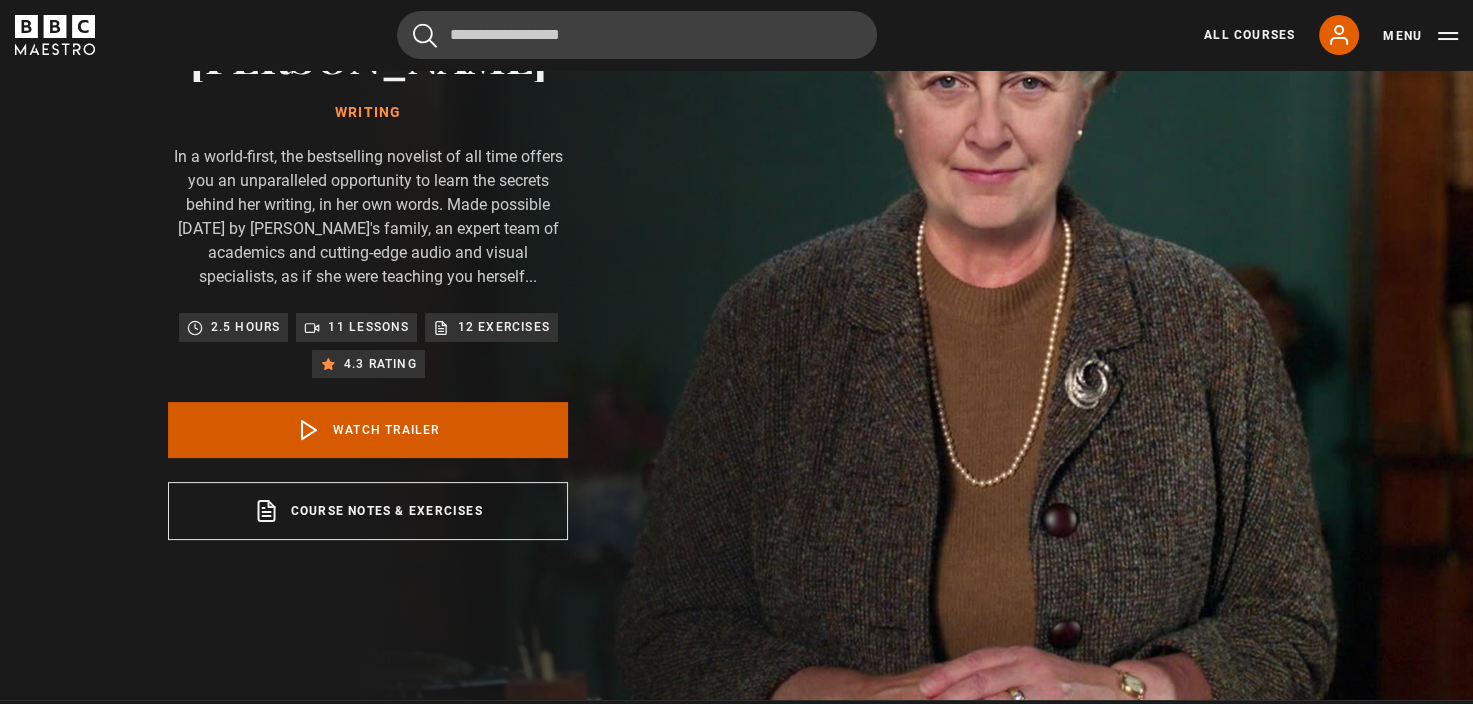 click on "Watch Trailer" at bounding box center (368, 430) 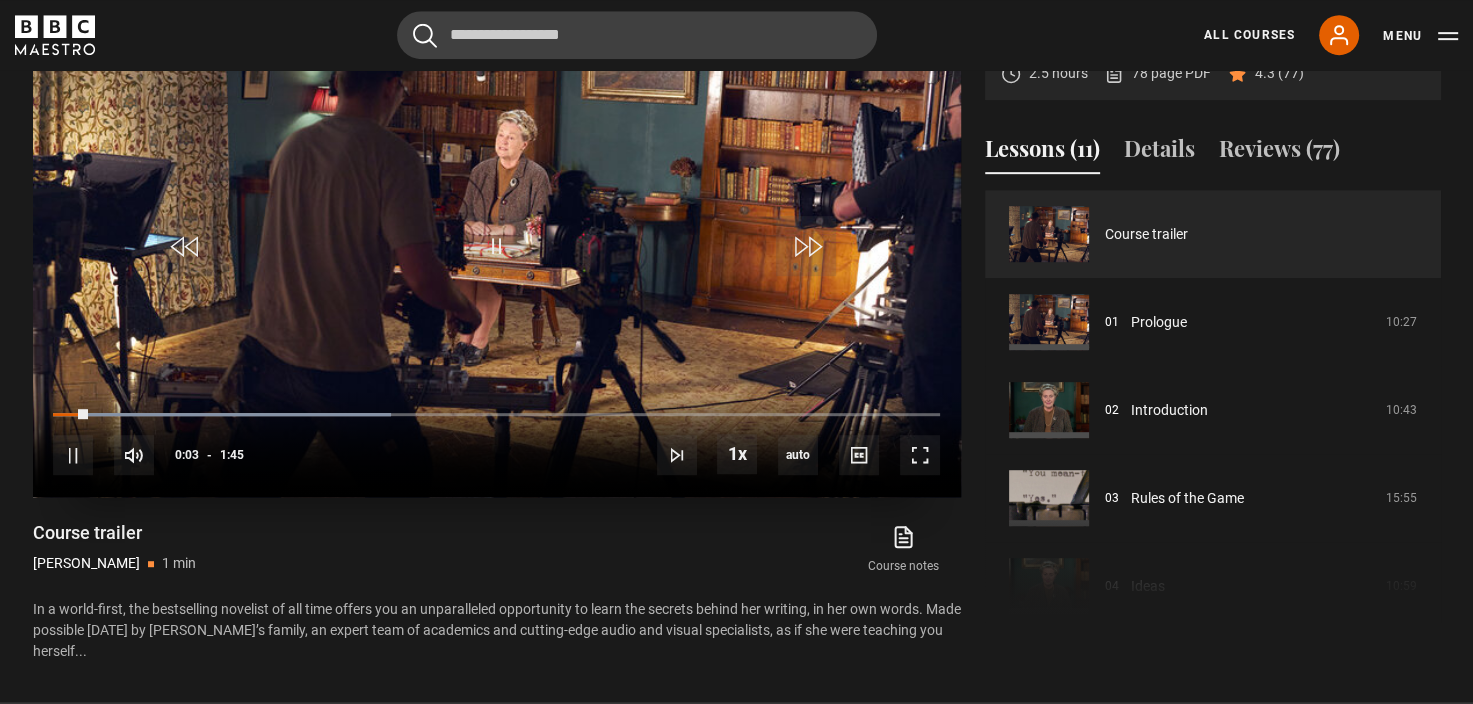 scroll, scrollTop: 900, scrollLeft: 0, axis: vertical 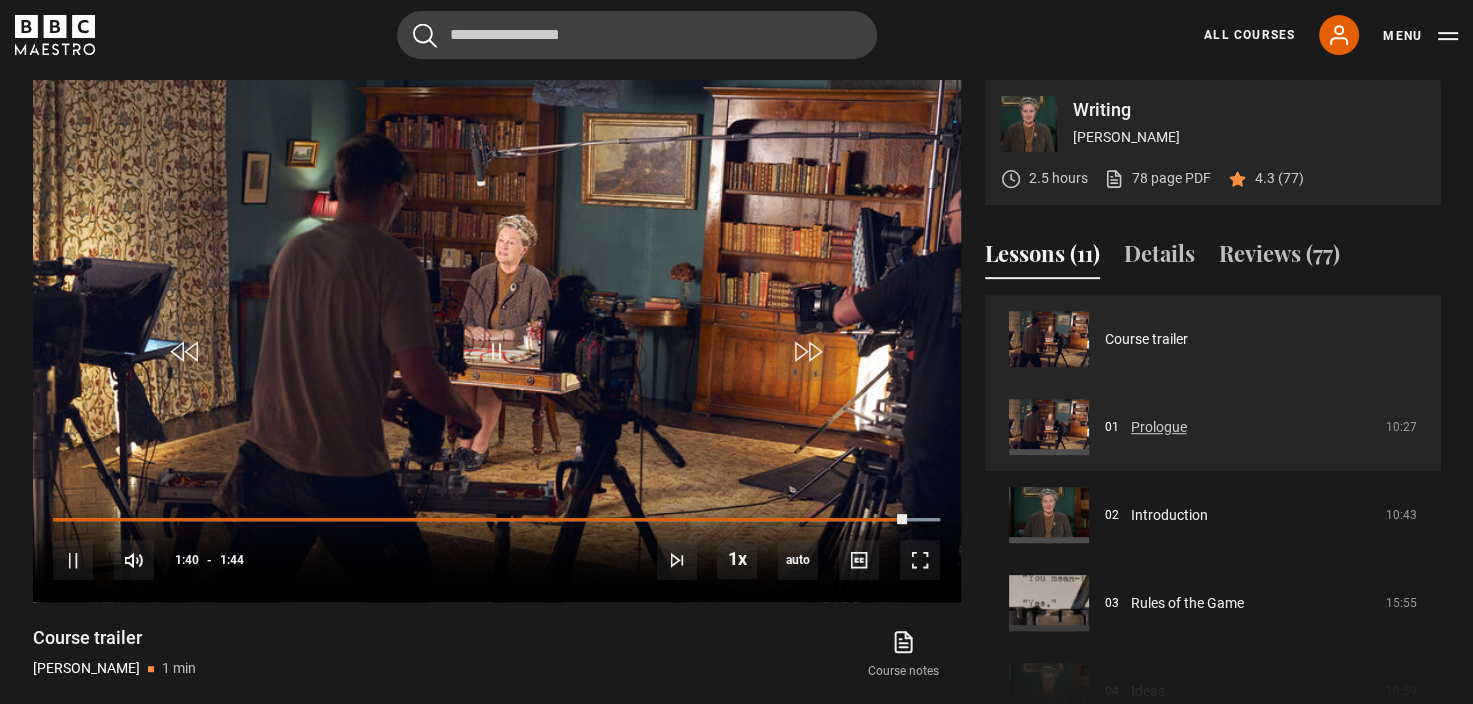 click on "Prologue" at bounding box center (1159, 427) 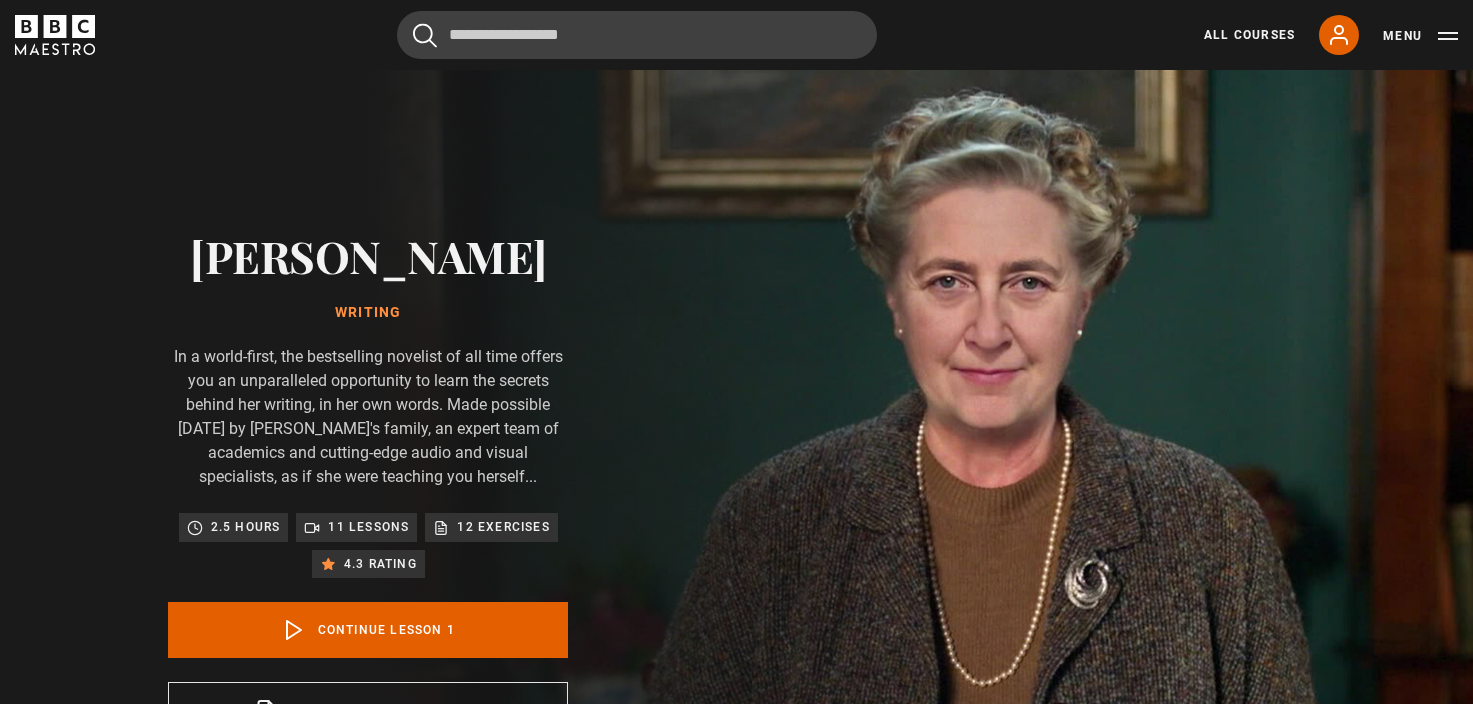 click 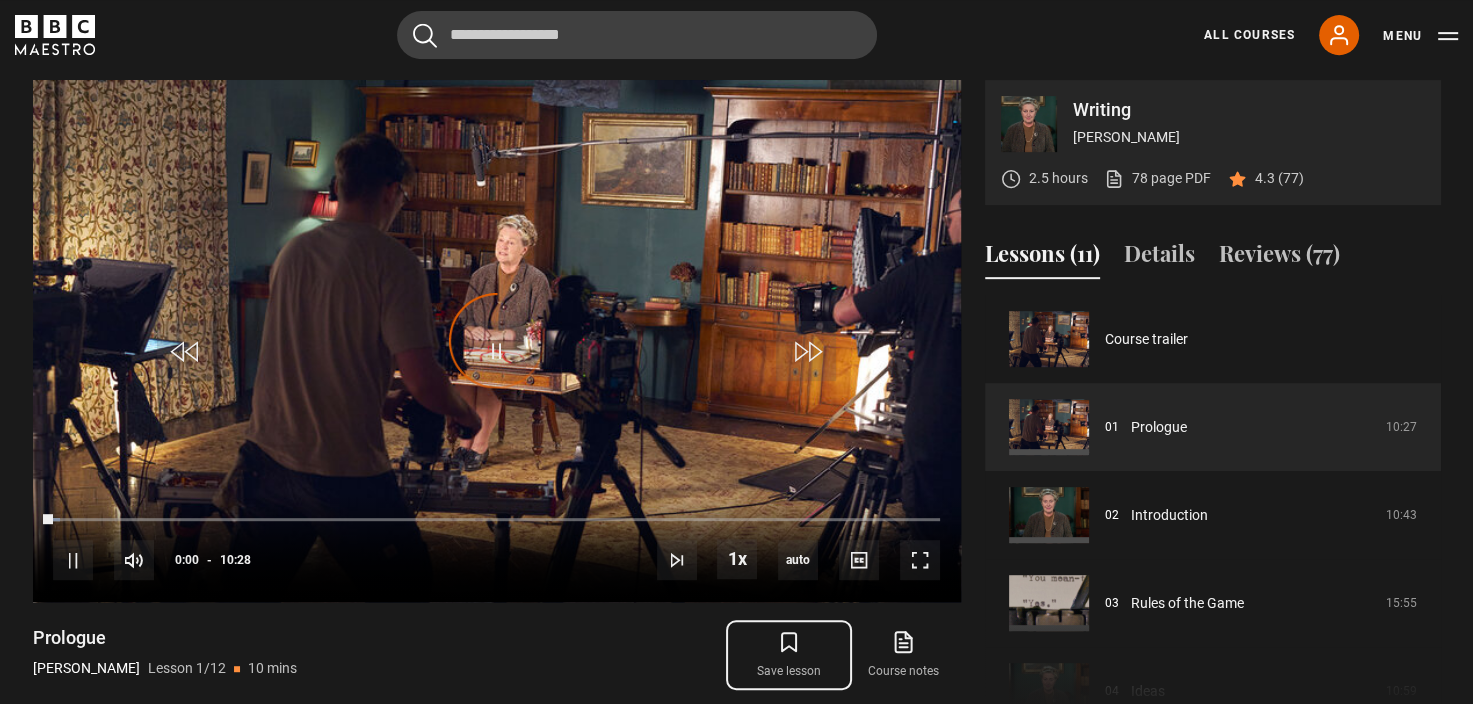 scroll, scrollTop: 0, scrollLeft: 0, axis: both 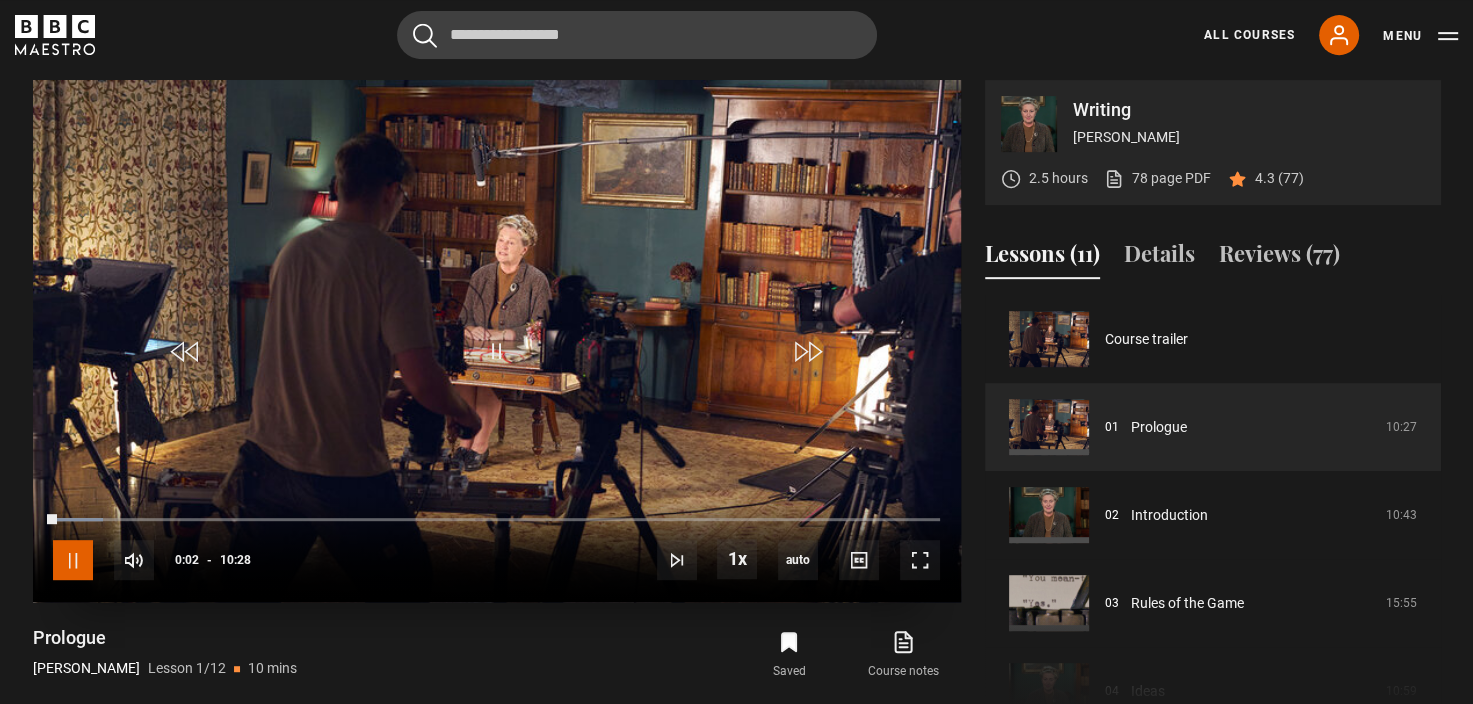 click at bounding box center (73, 560) 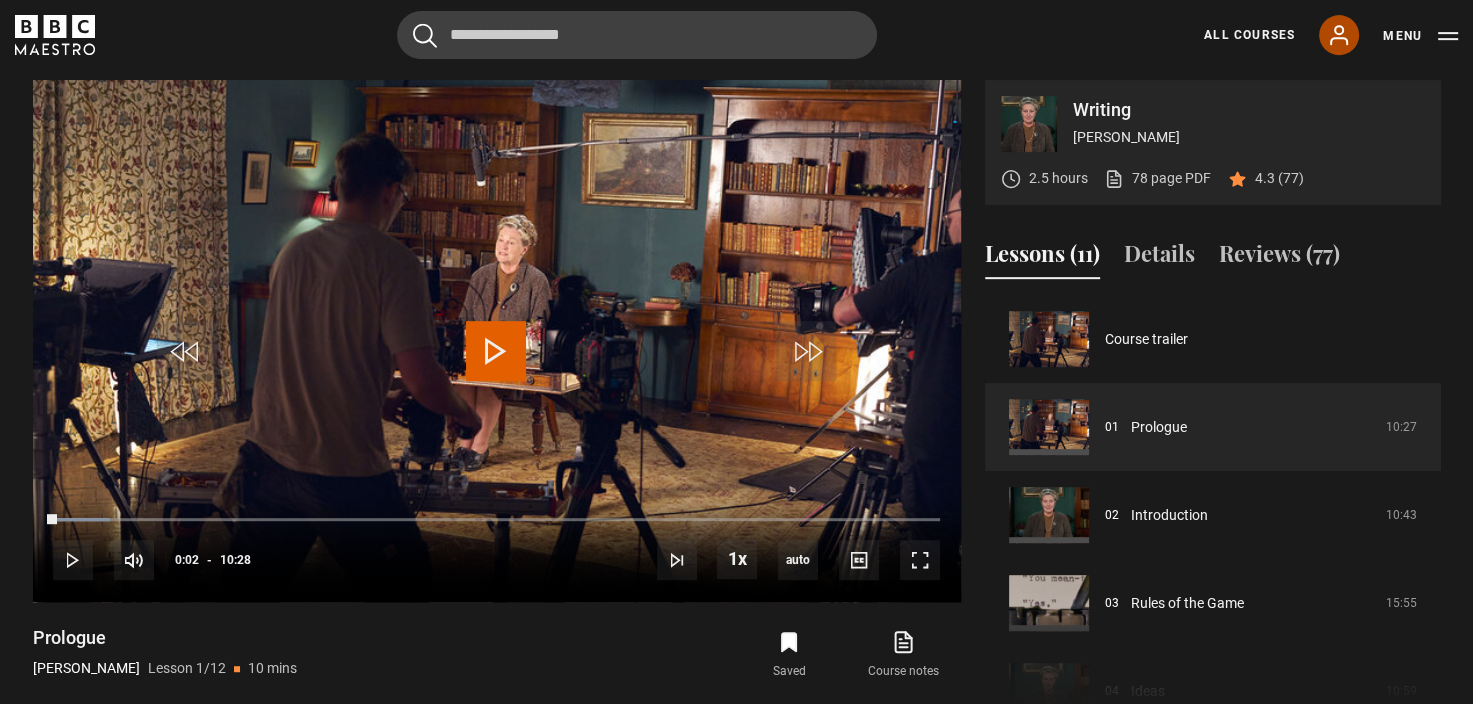 click 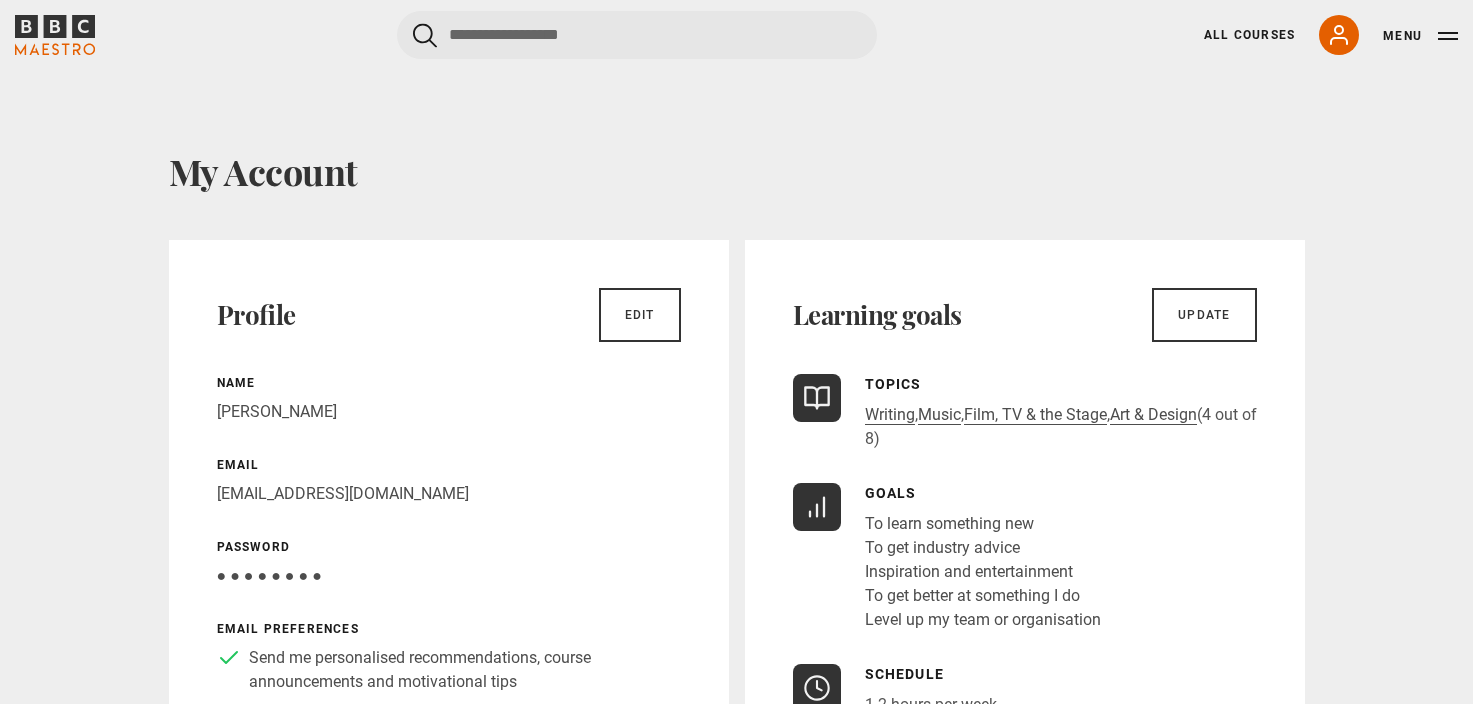 scroll, scrollTop: 0, scrollLeft: 0, axis: both 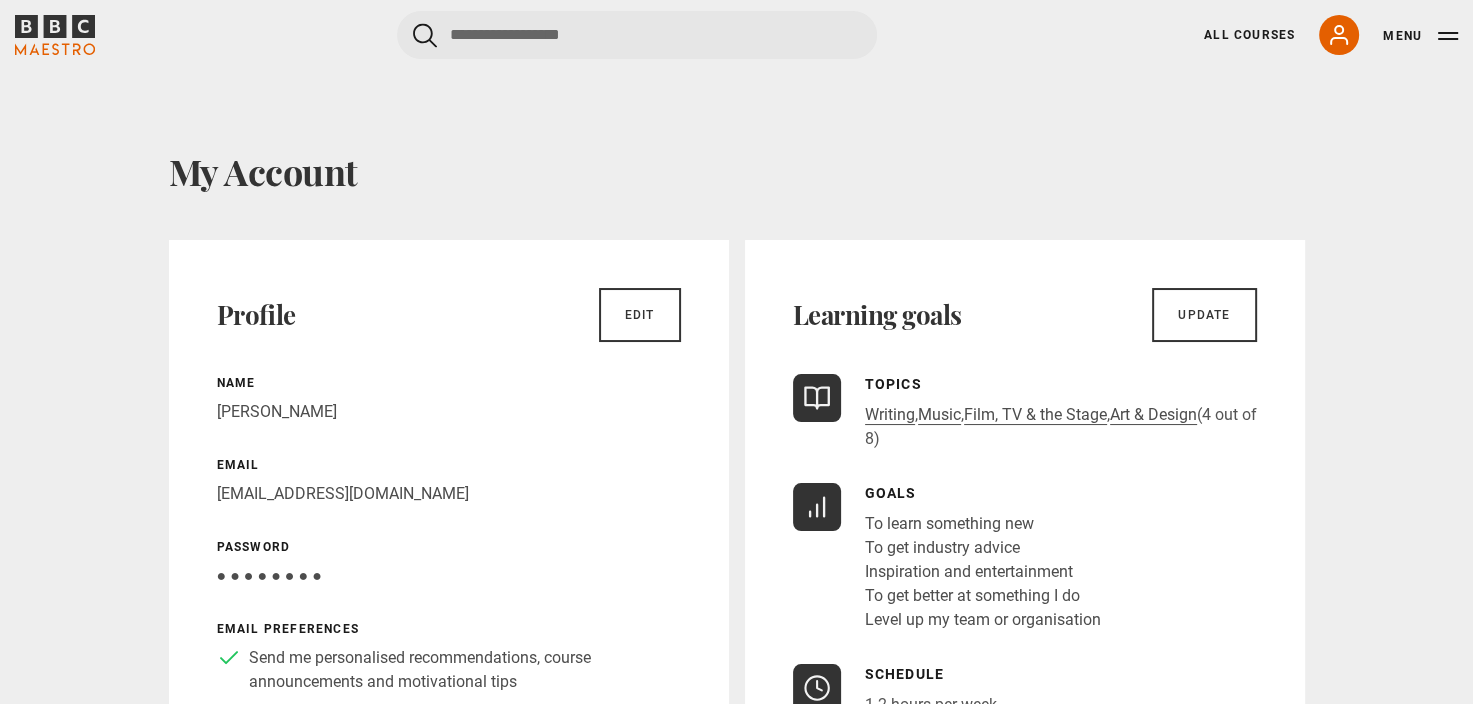 click on "Menu" at bounding box center [1420, 35] 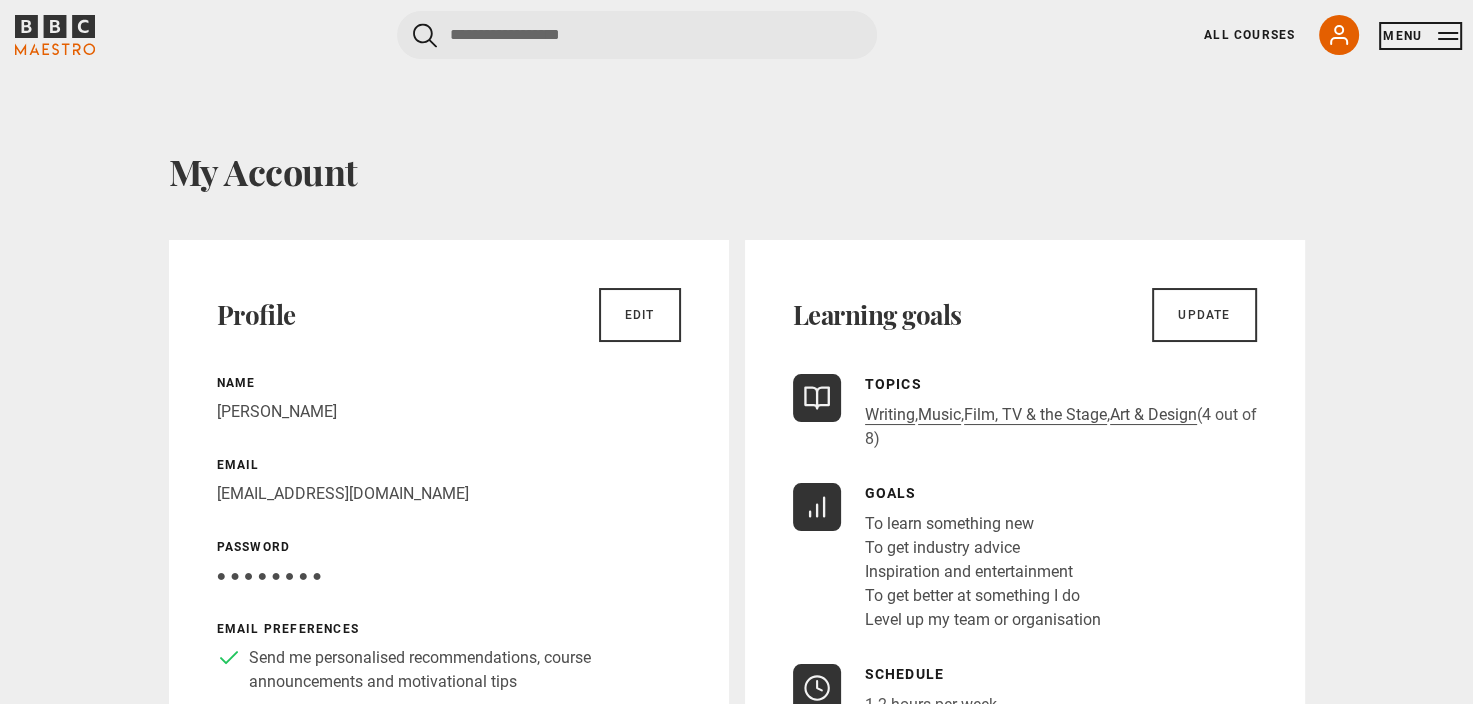 click on "Menu" at bounding box center (1420, 36) 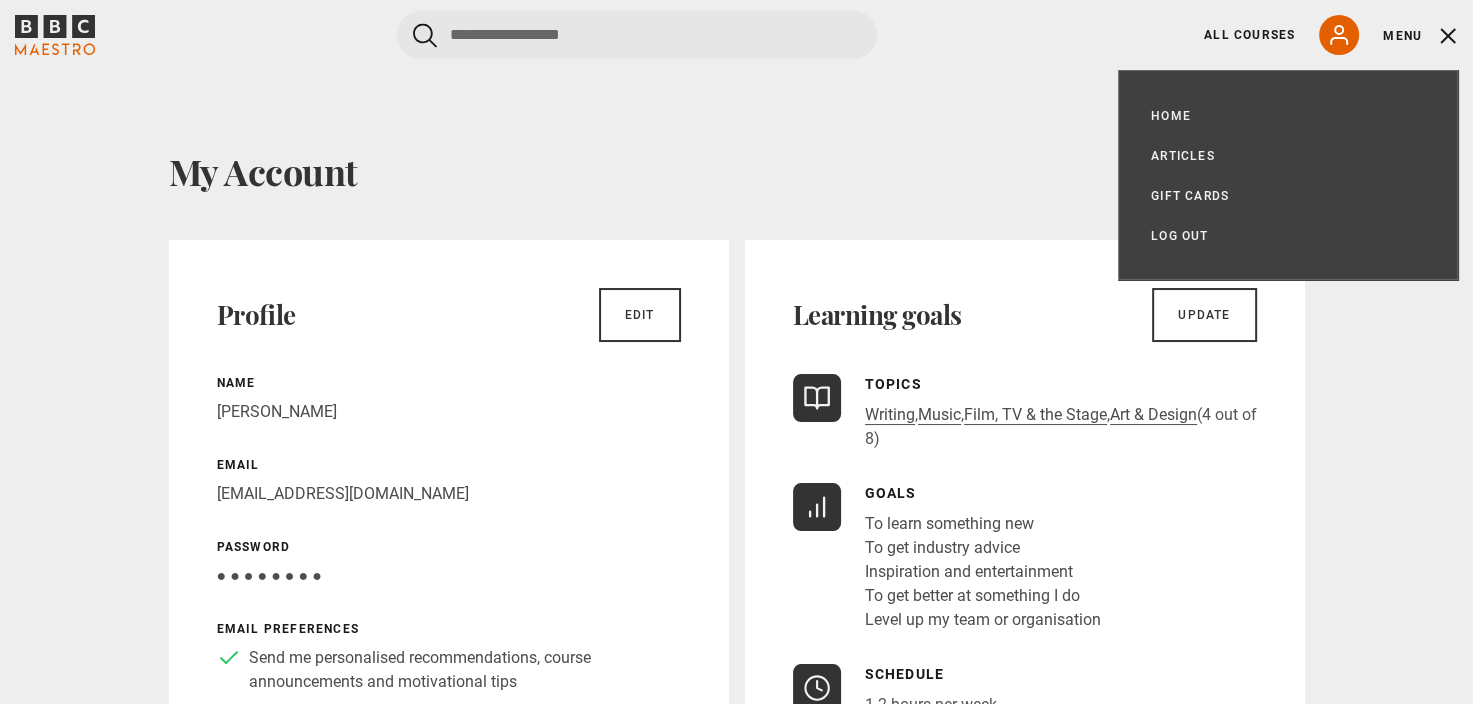 click on "Log out" at bounding box center (1179, 235) 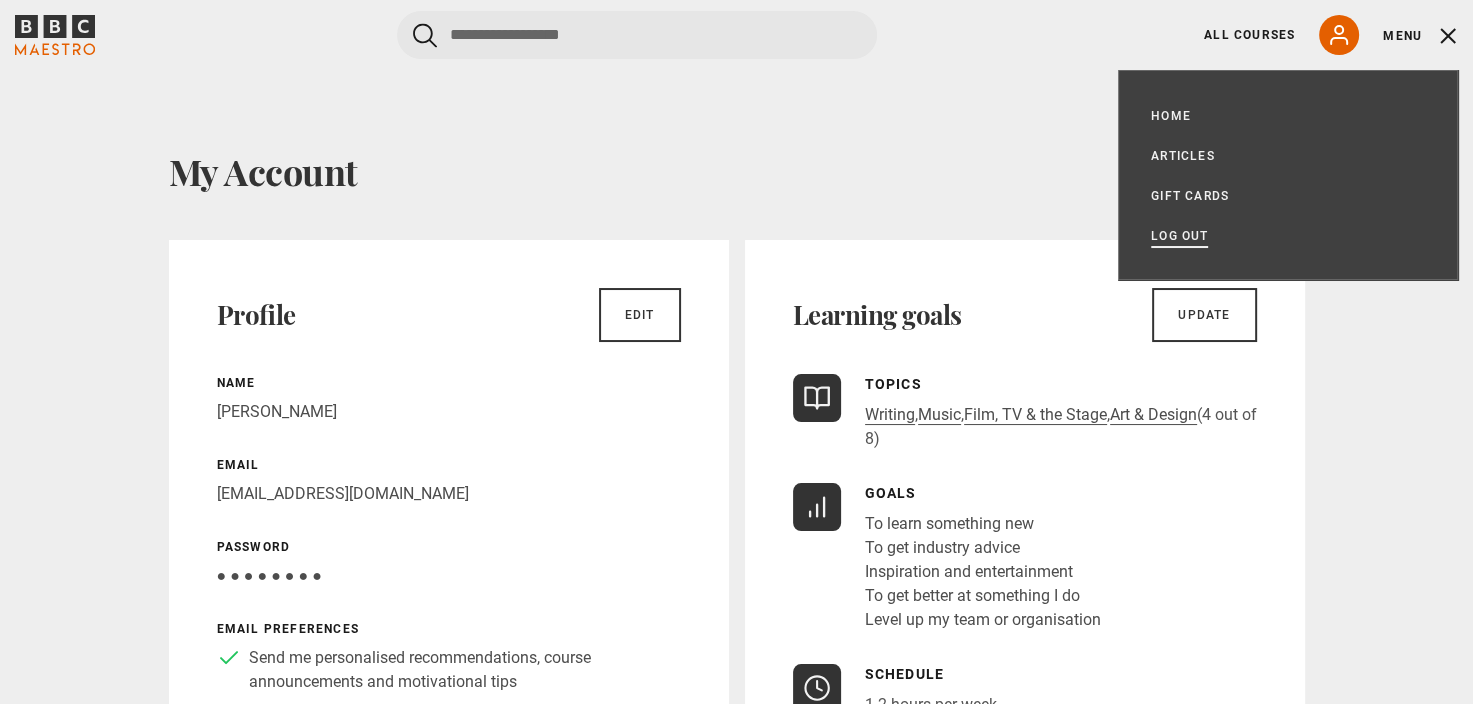 click on "Log out" at bounding box center [1179, 236] 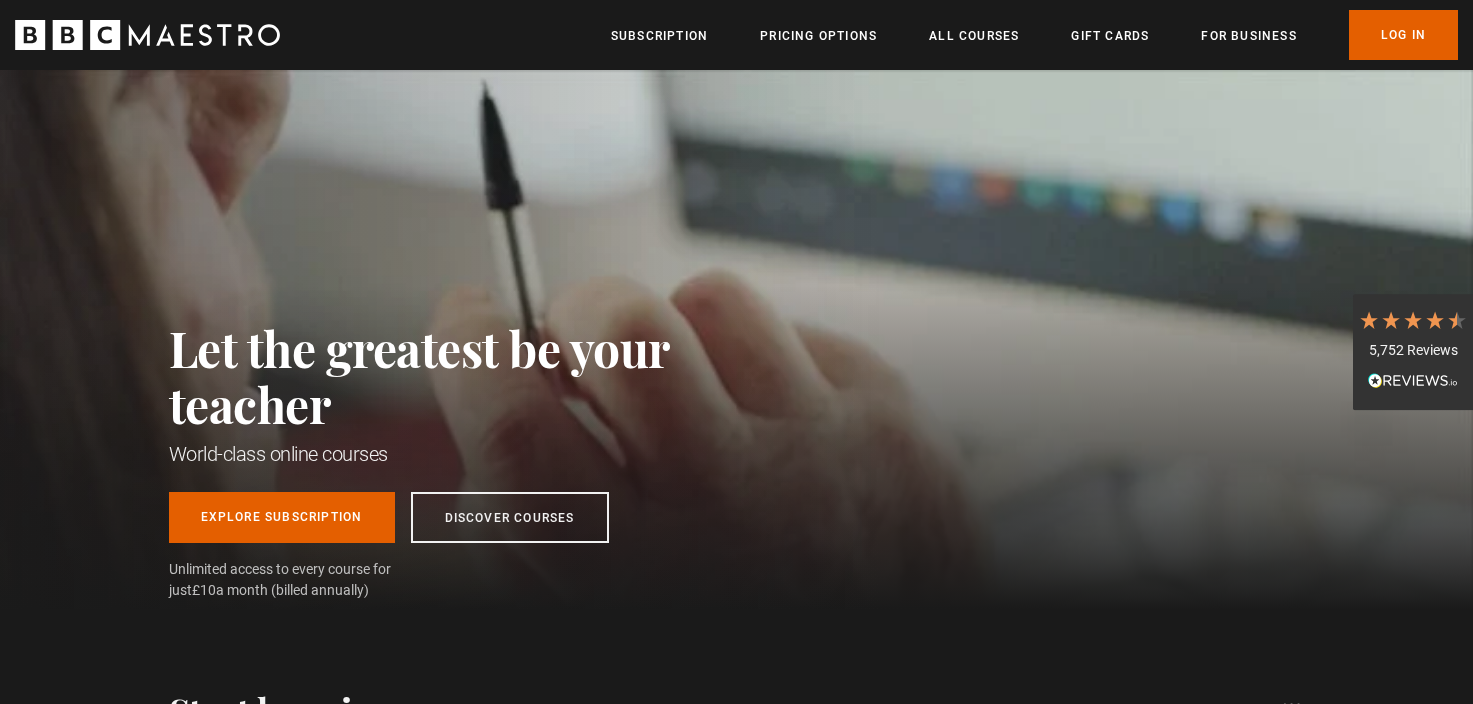scroll, scrollTop: 0, scrollLeft: 0, axis: both 